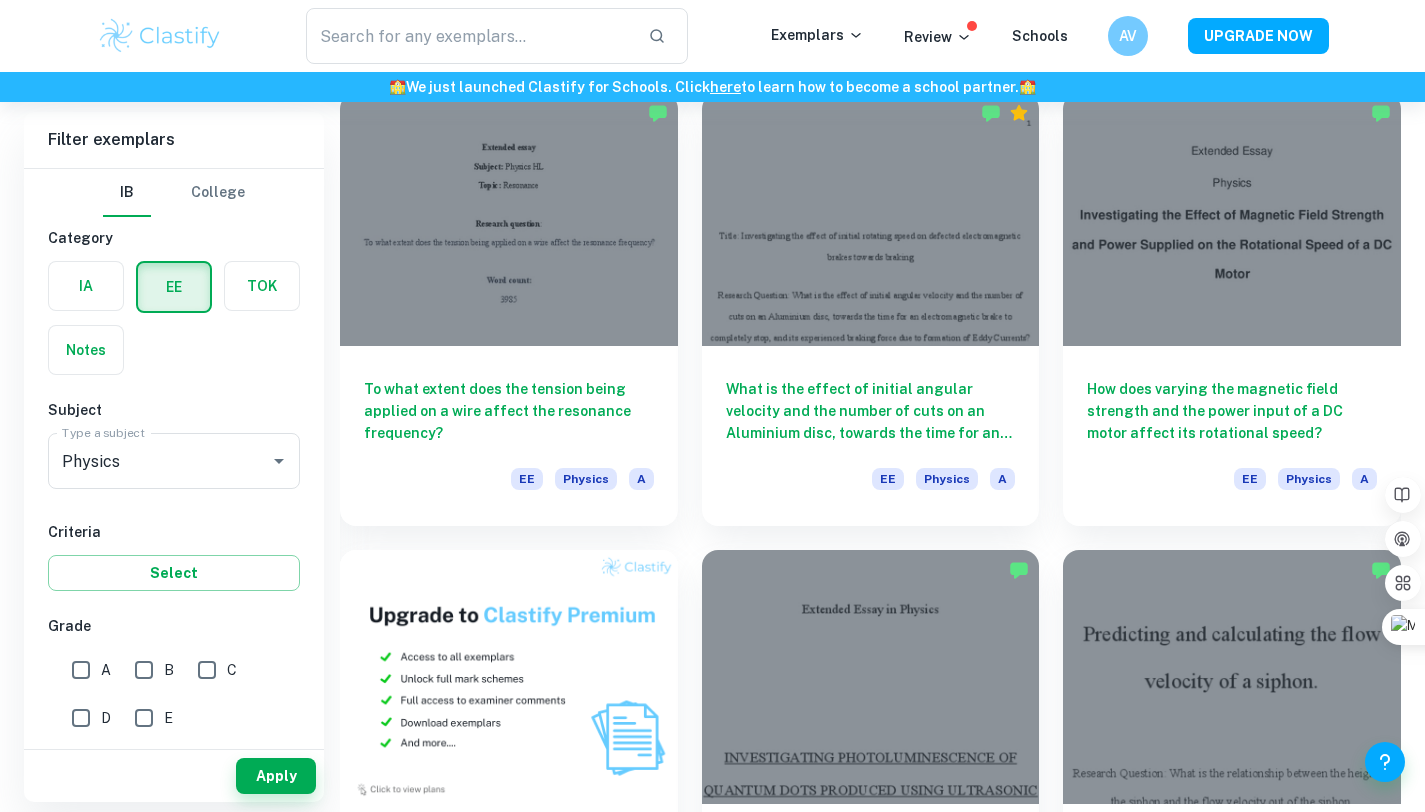 scroll, scrollTop: 0, scrollLeft: 0, axis: both 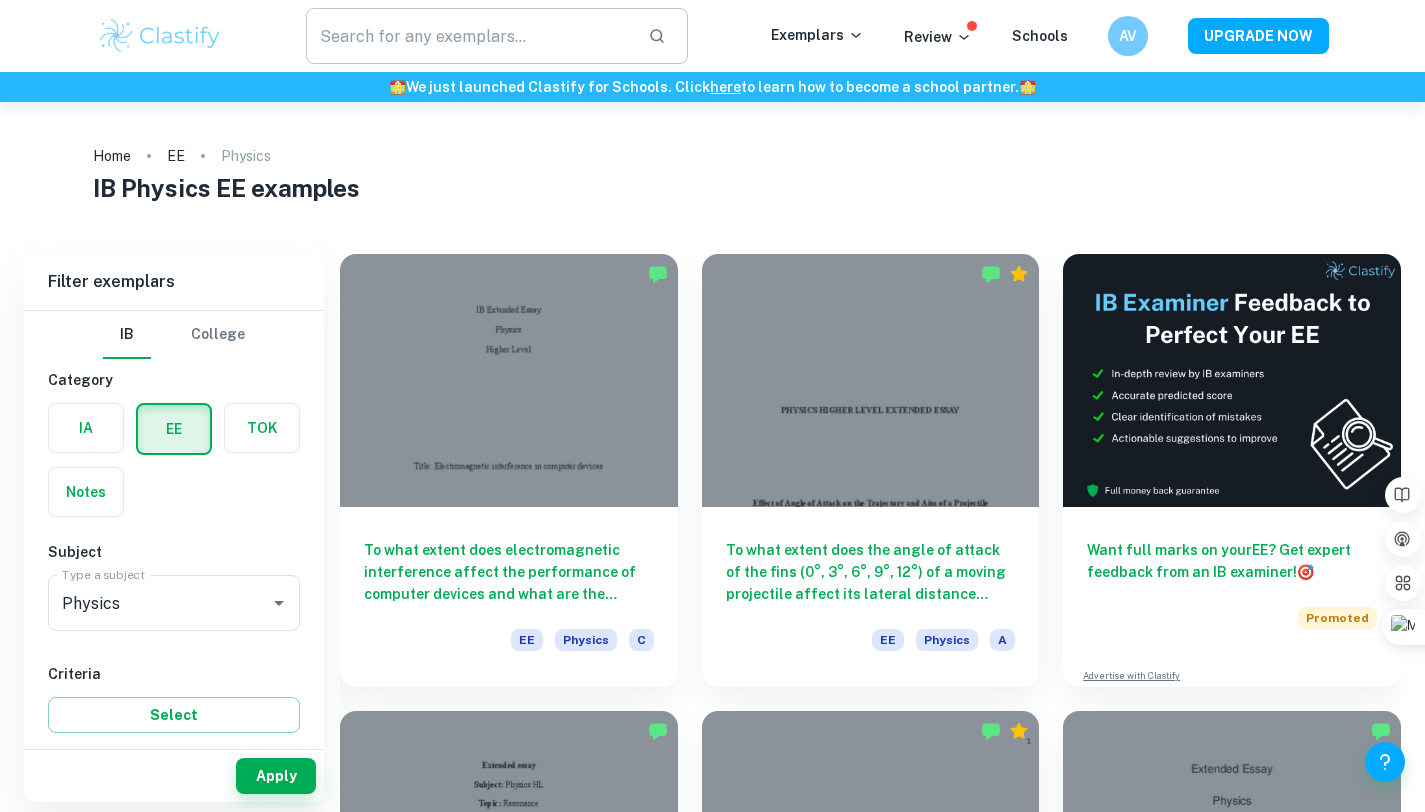 click at bounding box center [469, 36] 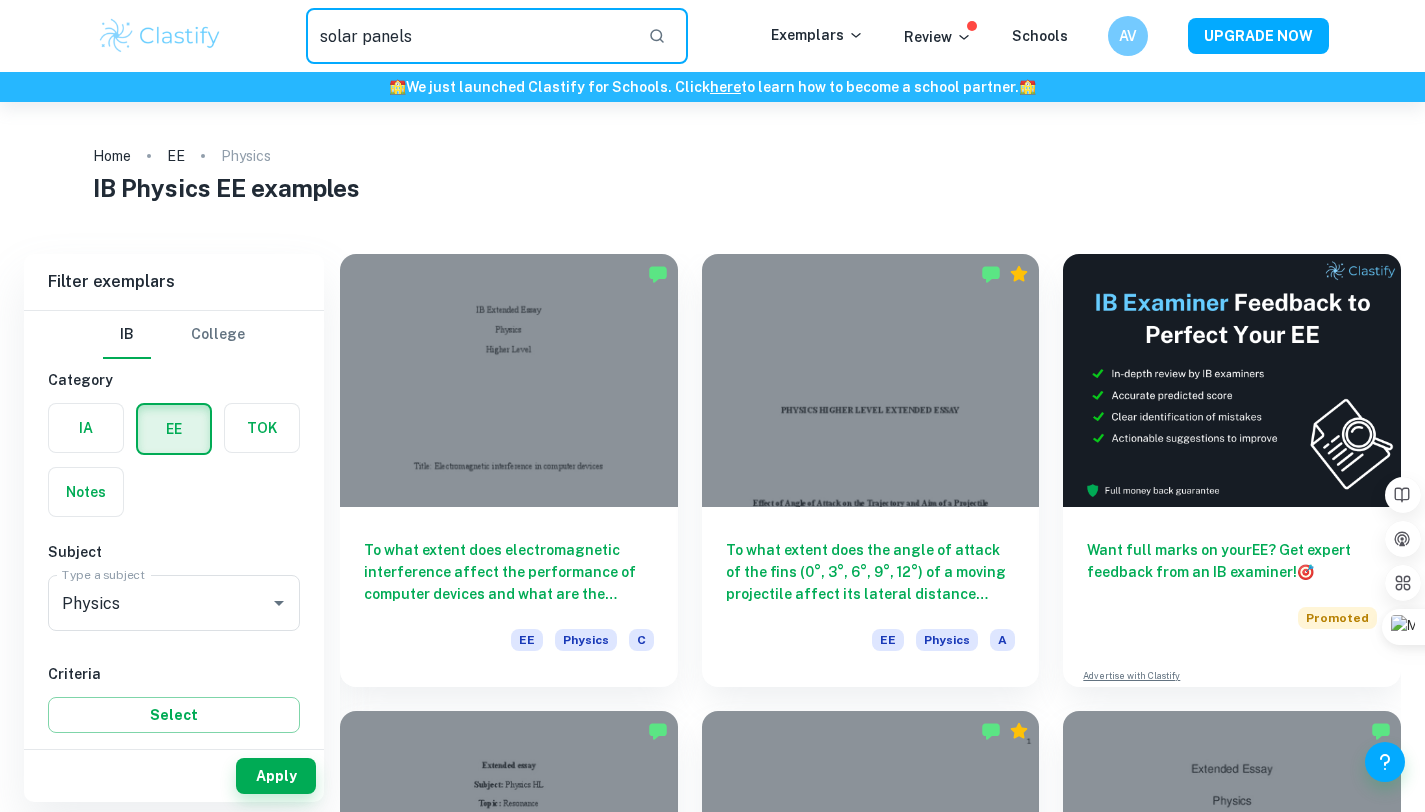 type on "solar panels" 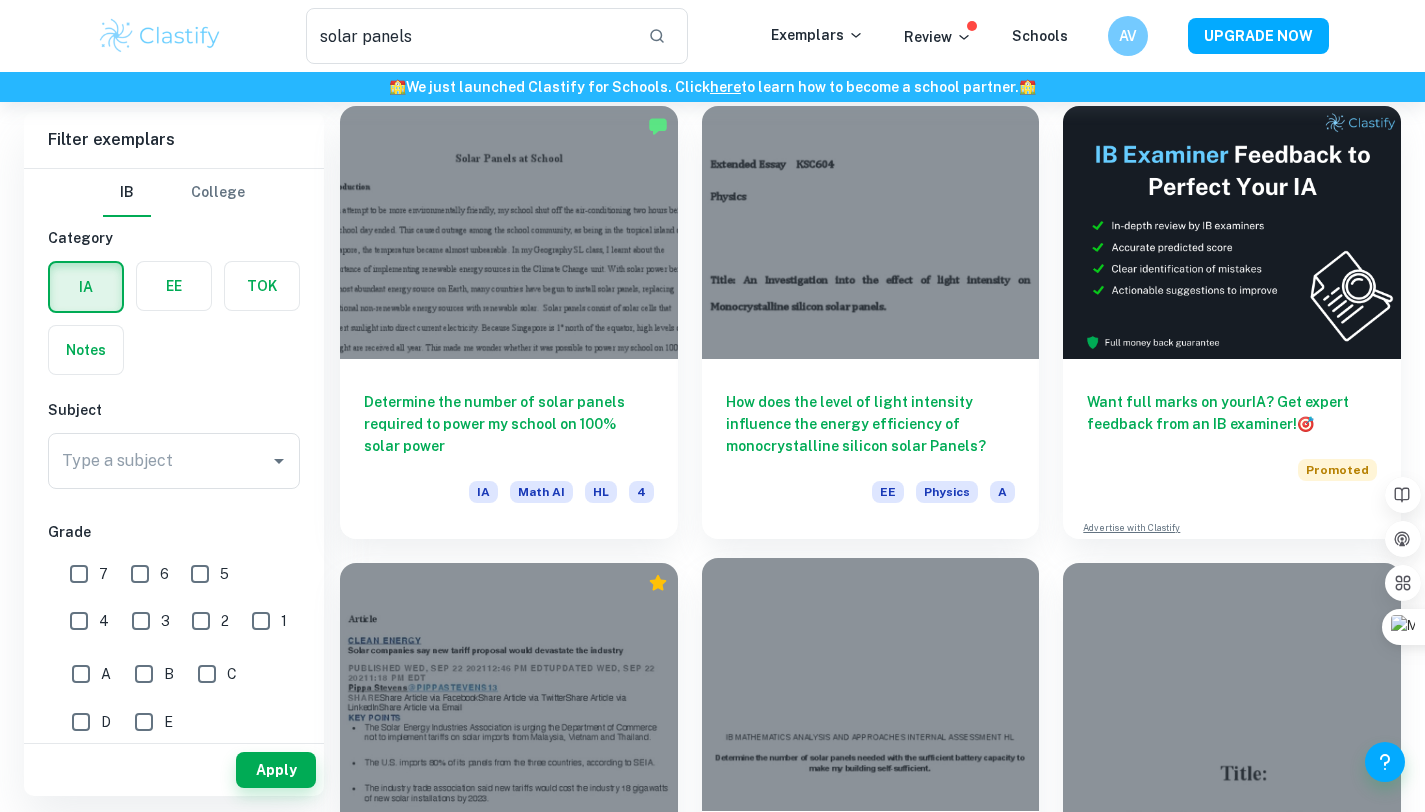 scroll, scrollTop: 104, scrollLeft: 0, axis: vertical 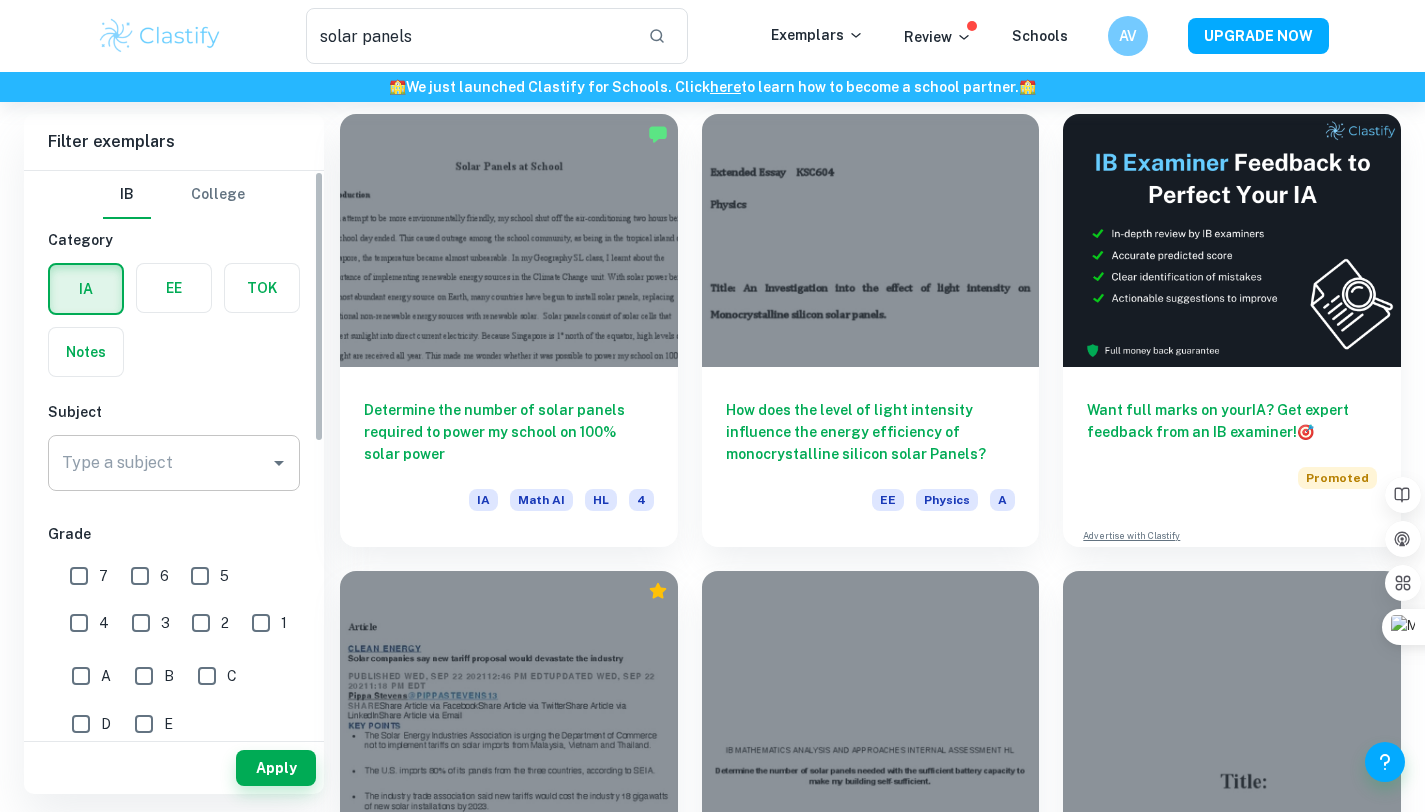 click on "Type a subject" at bounding box center (159, 463) 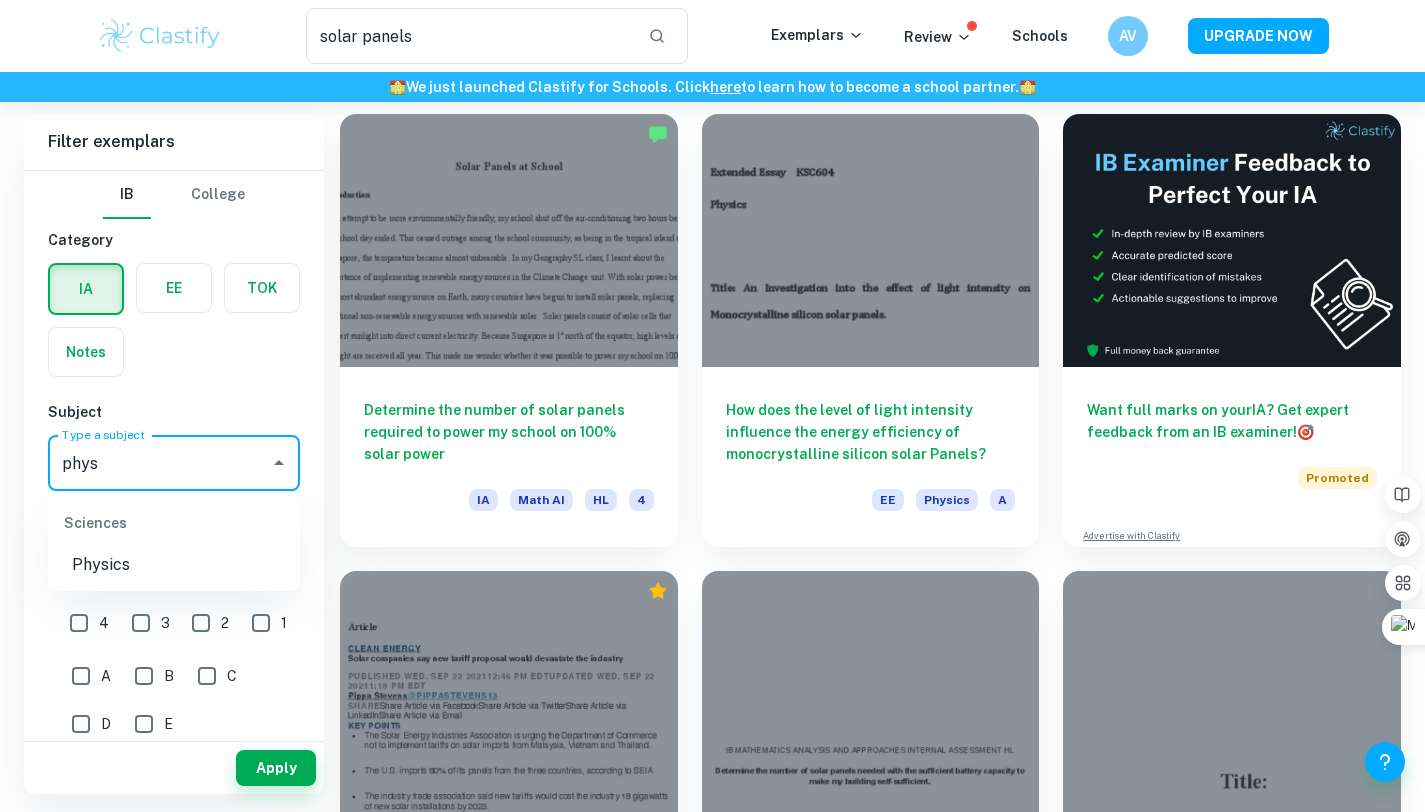 click on "Physics" at bounding box center (174, 565) 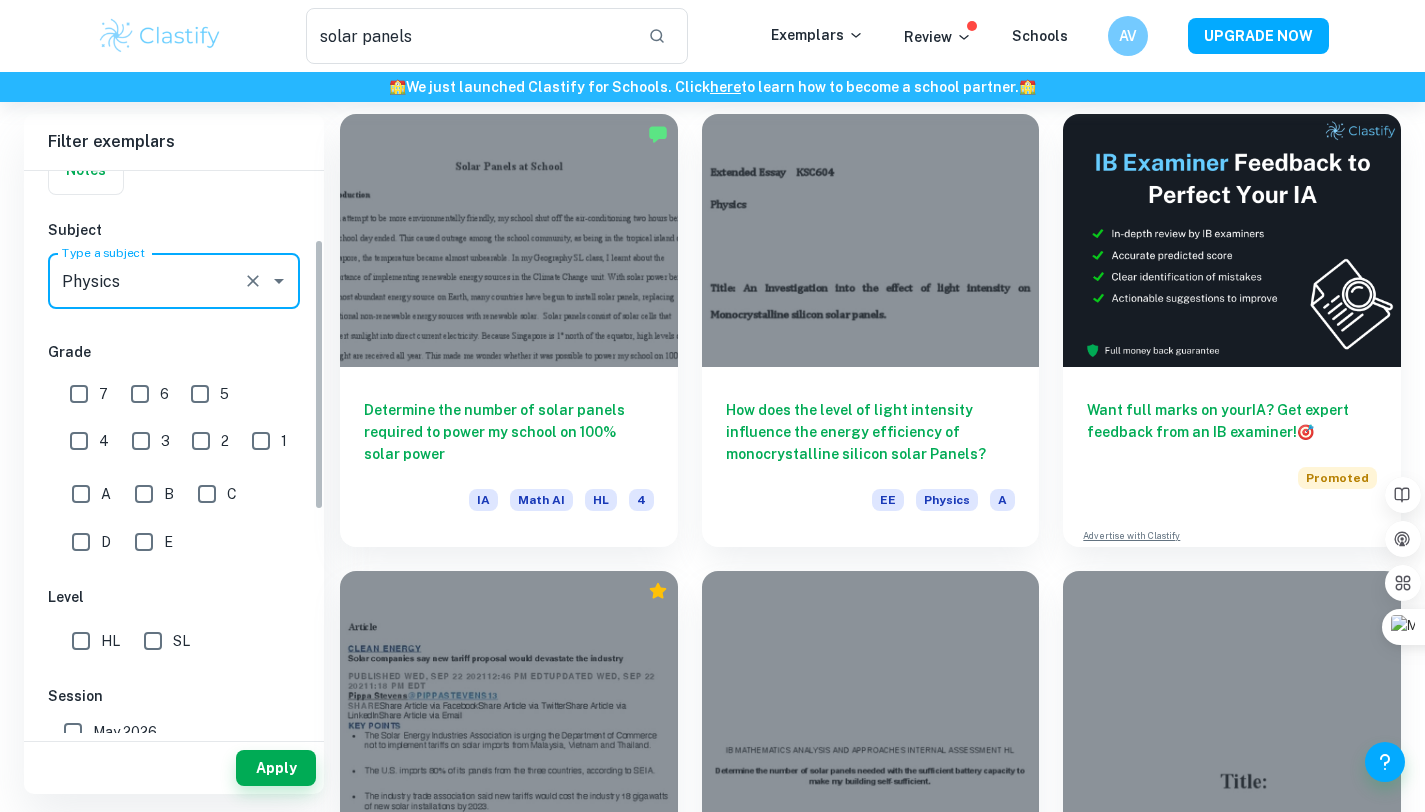 scroll, scrollTop: 185, scrollLeft: 0, axis: vertical 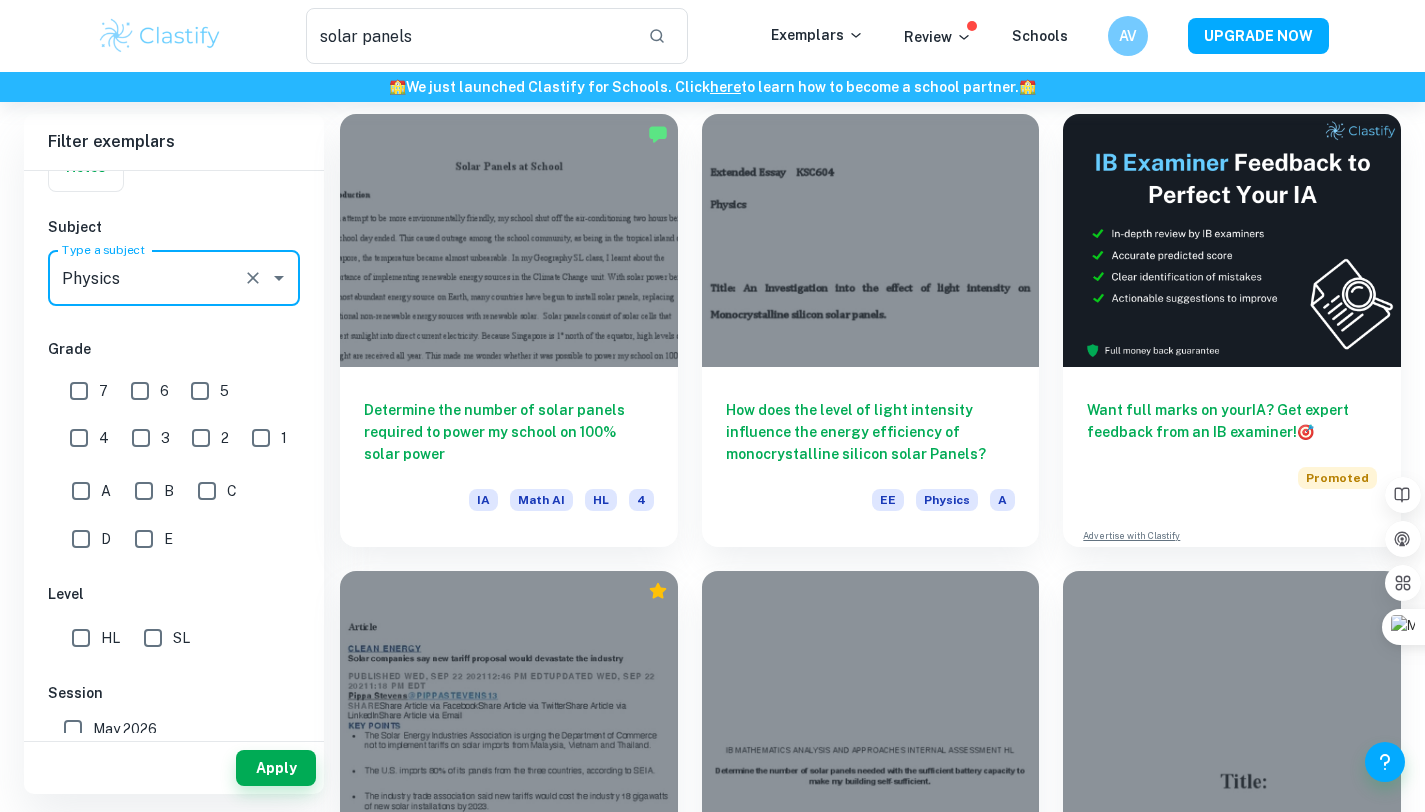 type on "Physics" 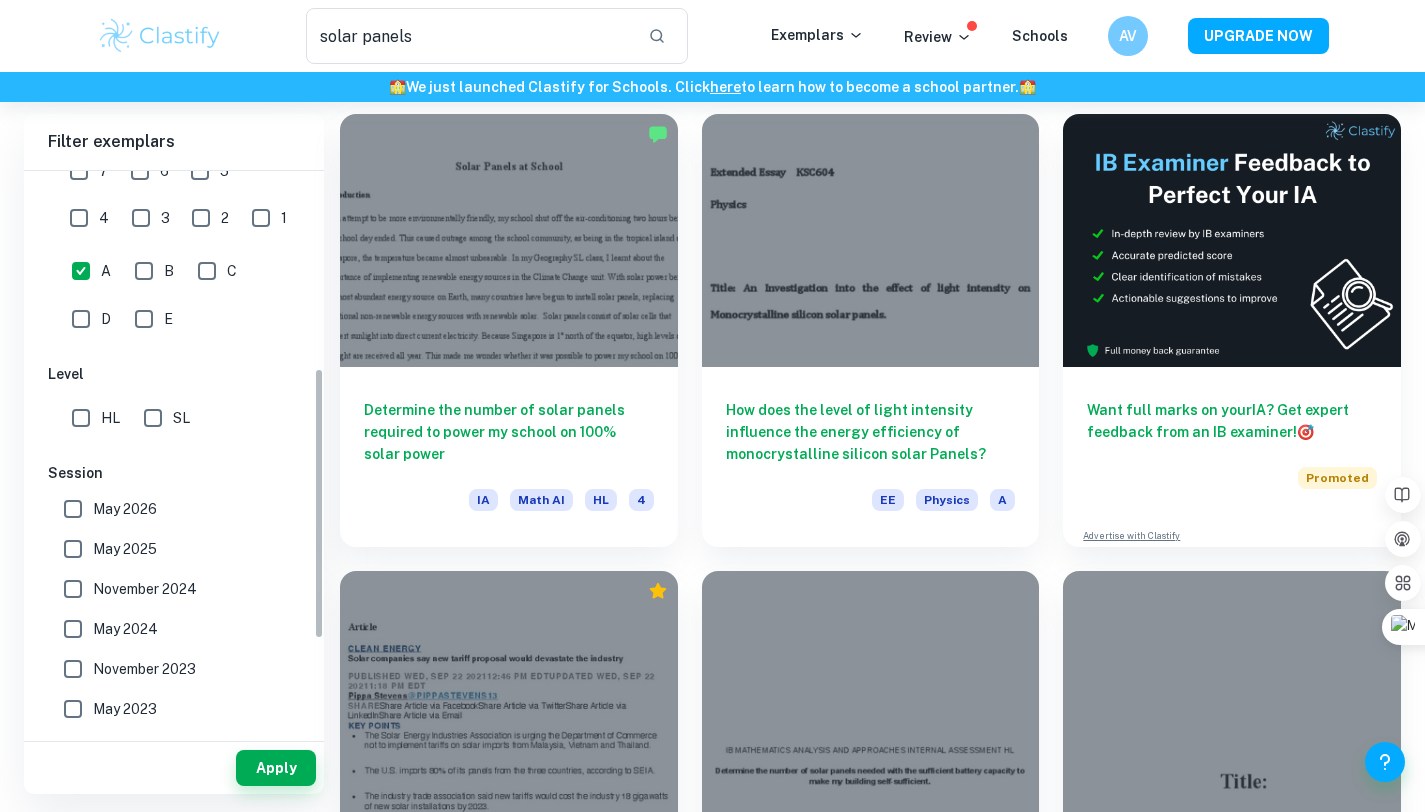 scroll, scrollTop: 407, scrollLeft: 0, axis: vertical 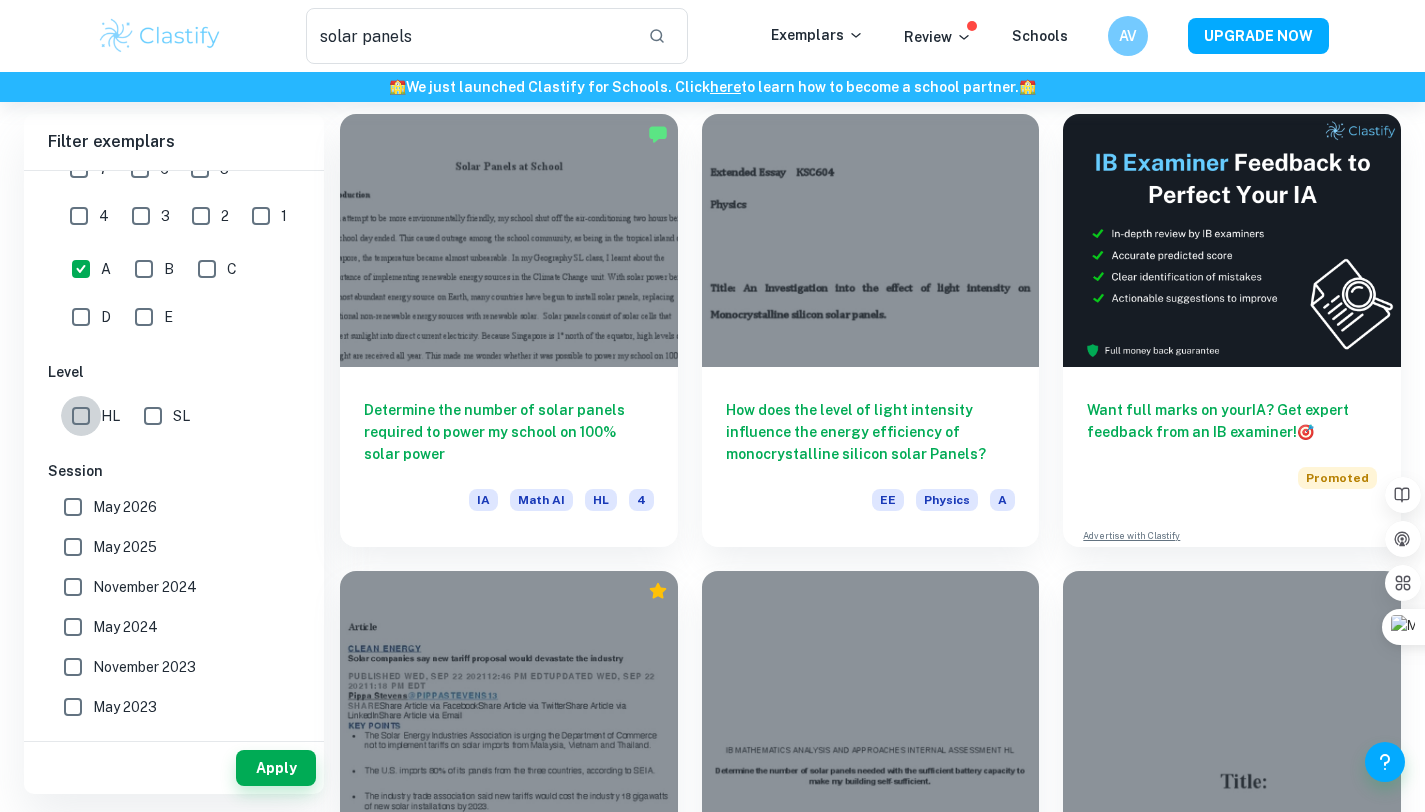 click on "HL" at bounding box center (81, 416) 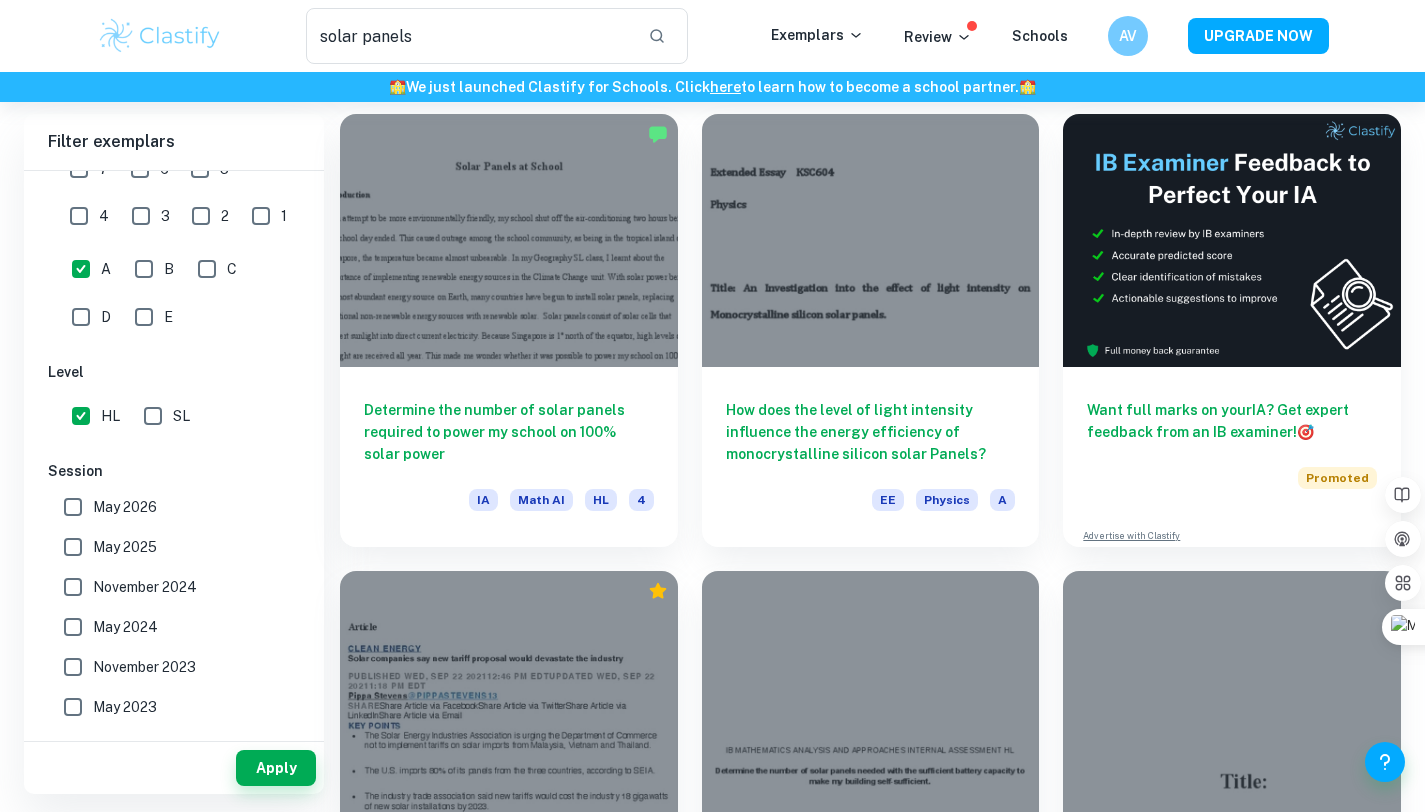click on "Apply" at bounding box center (174, 768) 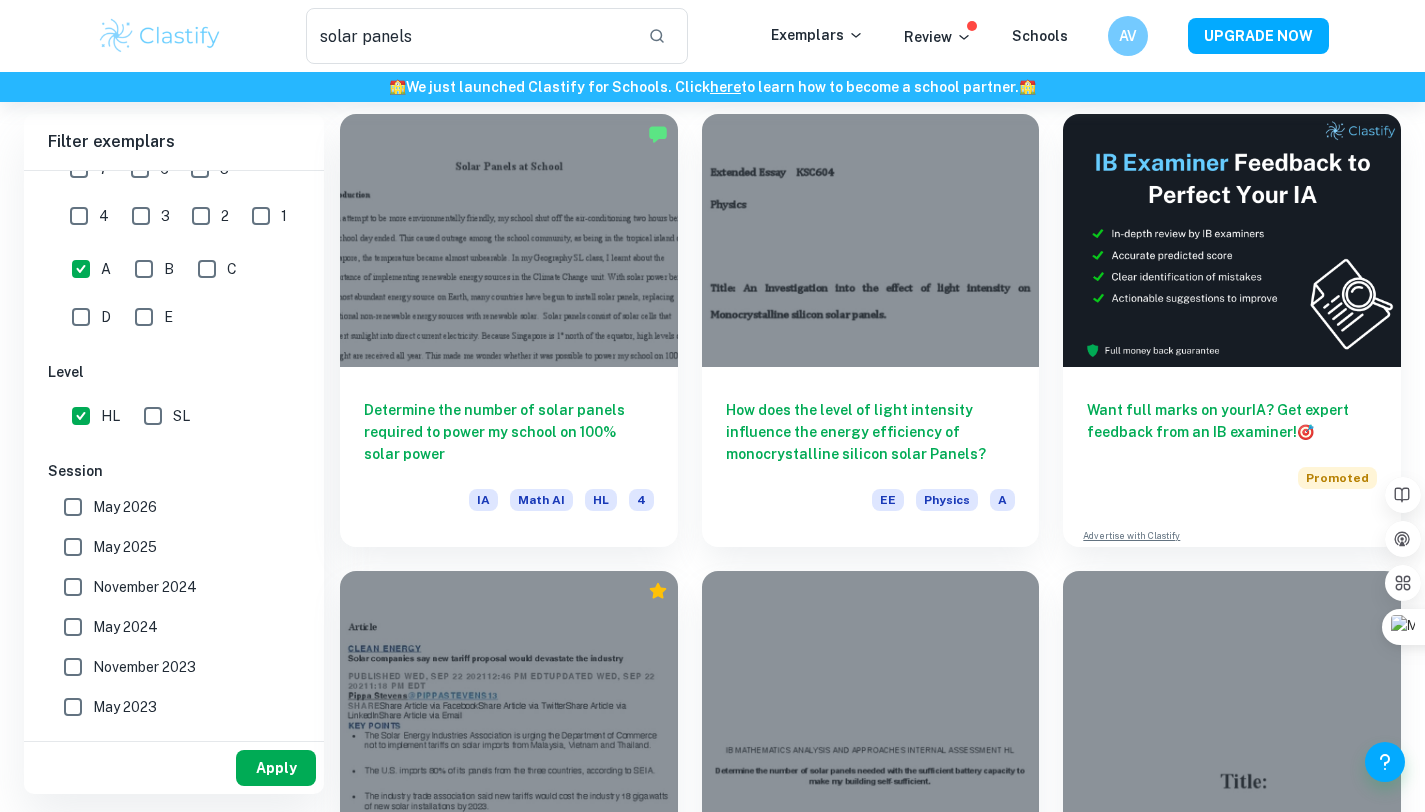 click on "Apply" at bounding box center (276, 768) 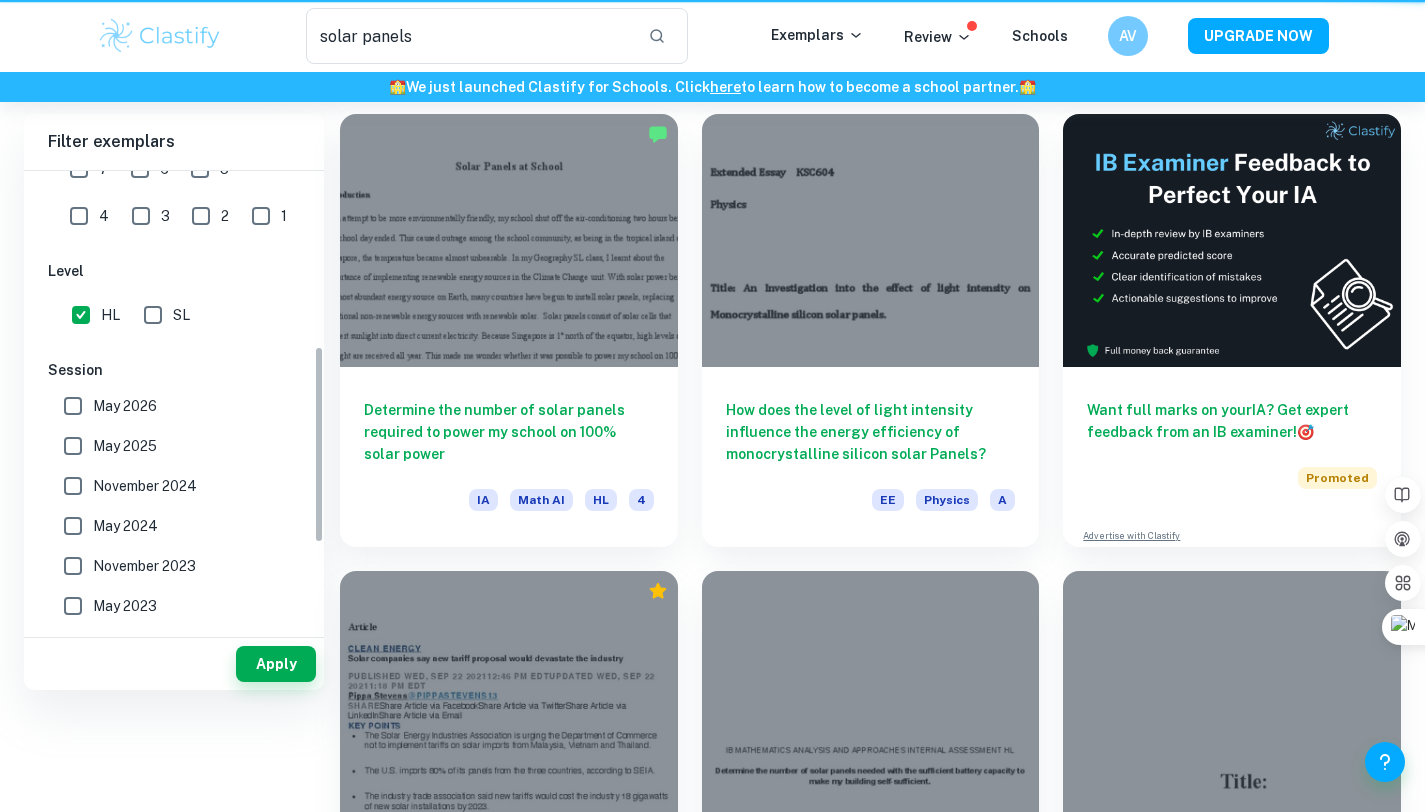 scroll, scrollTop: 0, scrollLeft: 0, axis: both 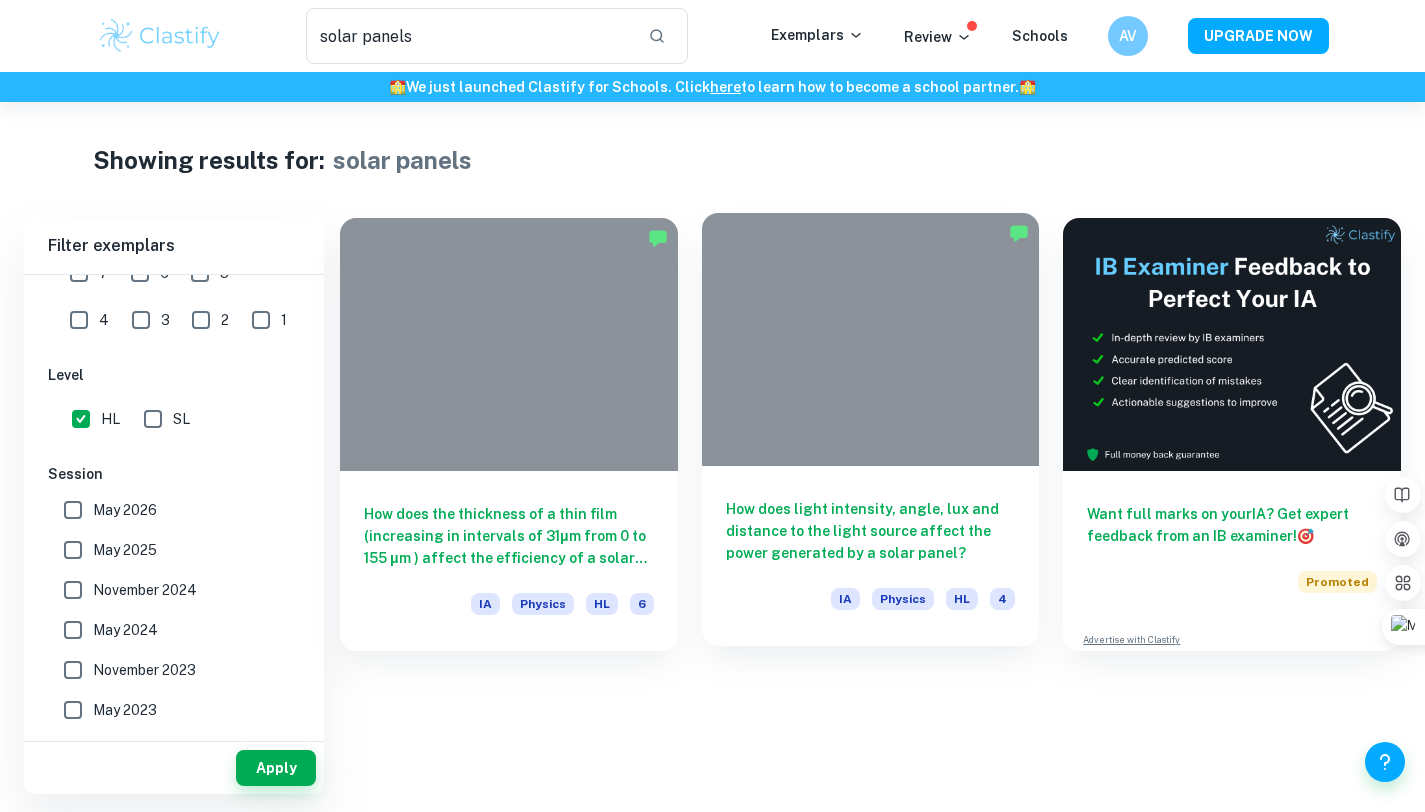 click on "How does light intensity, angle, lux and distance to the light source affect the power generated by a solar panel?" at bounding box center [871, 531] 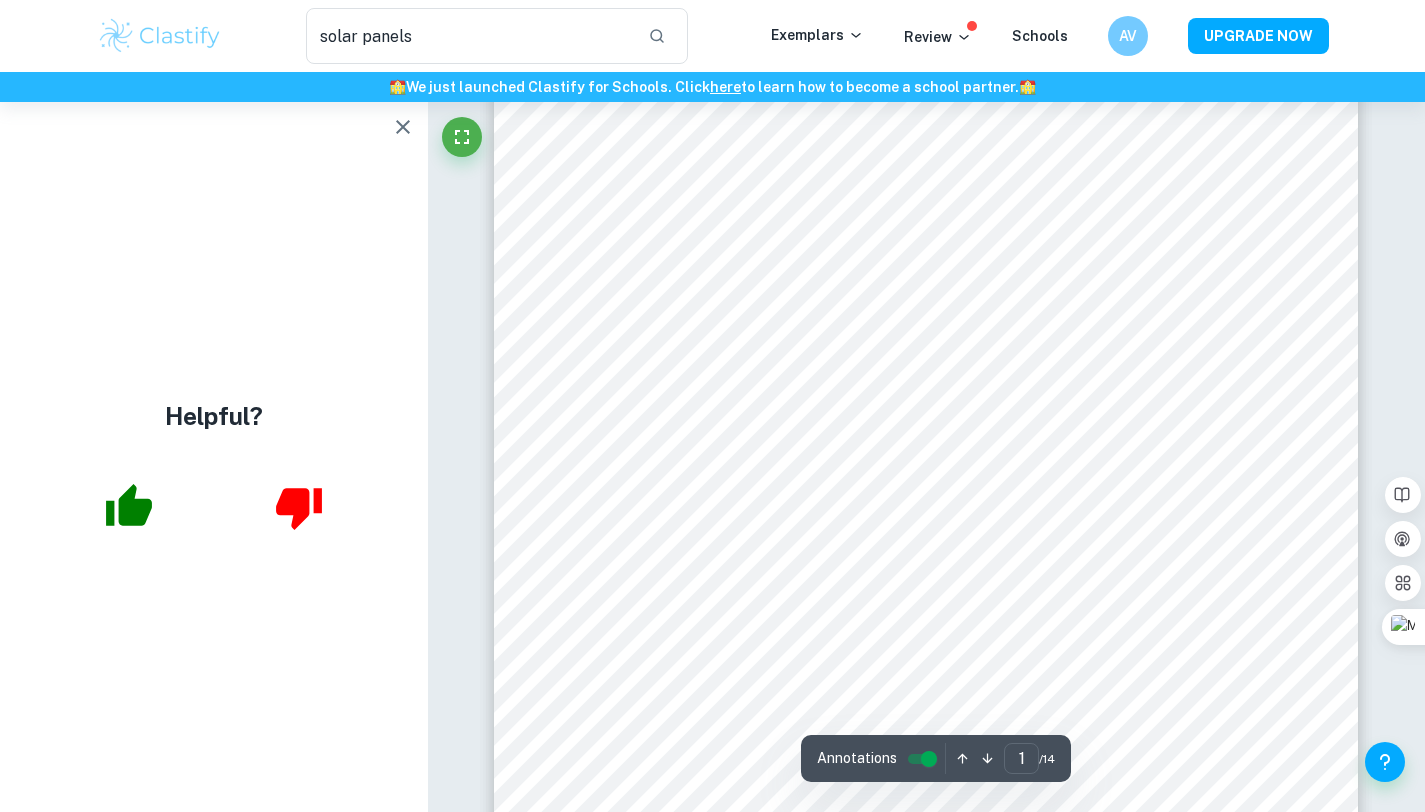 scroll, scrollTop: 224, scrollLeft: 0, axis: vertical 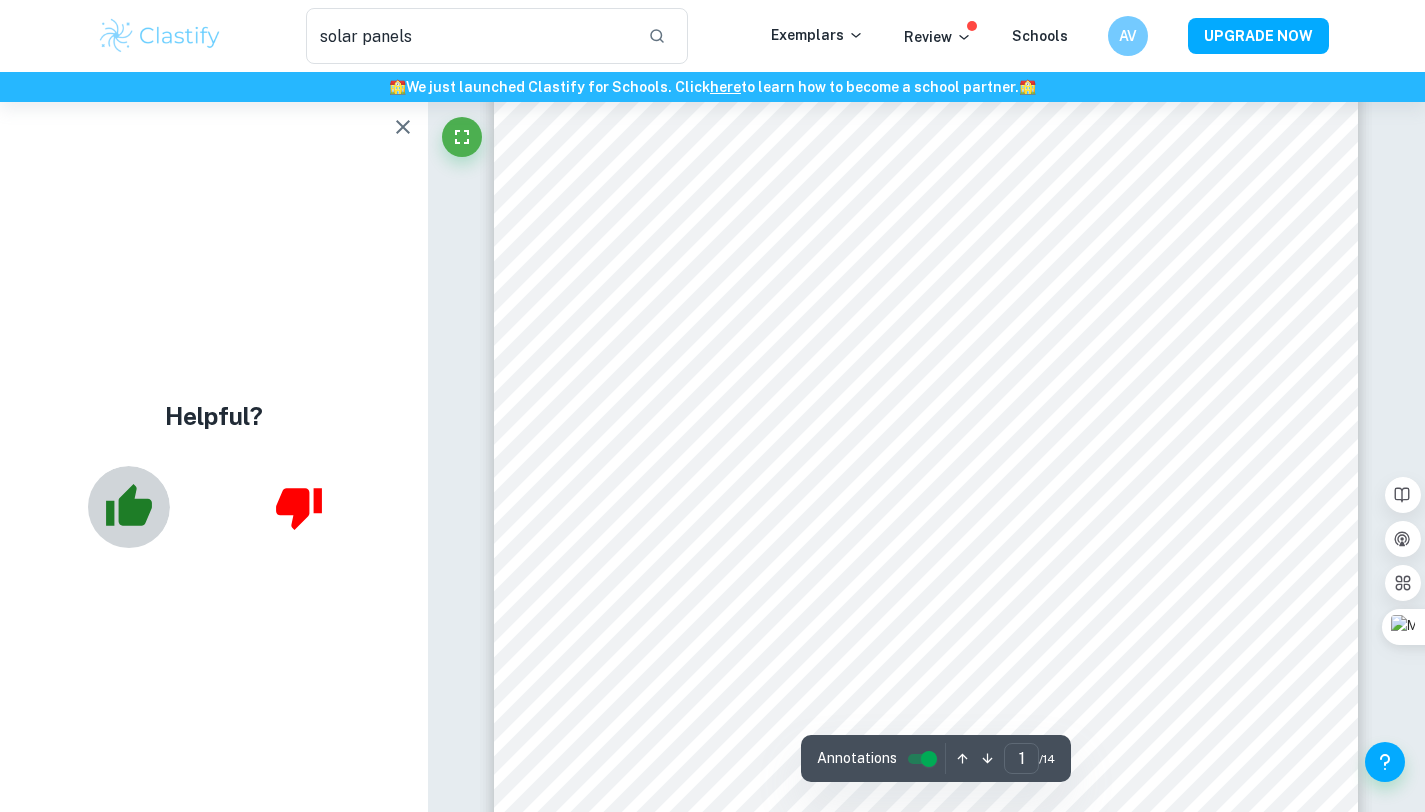 click 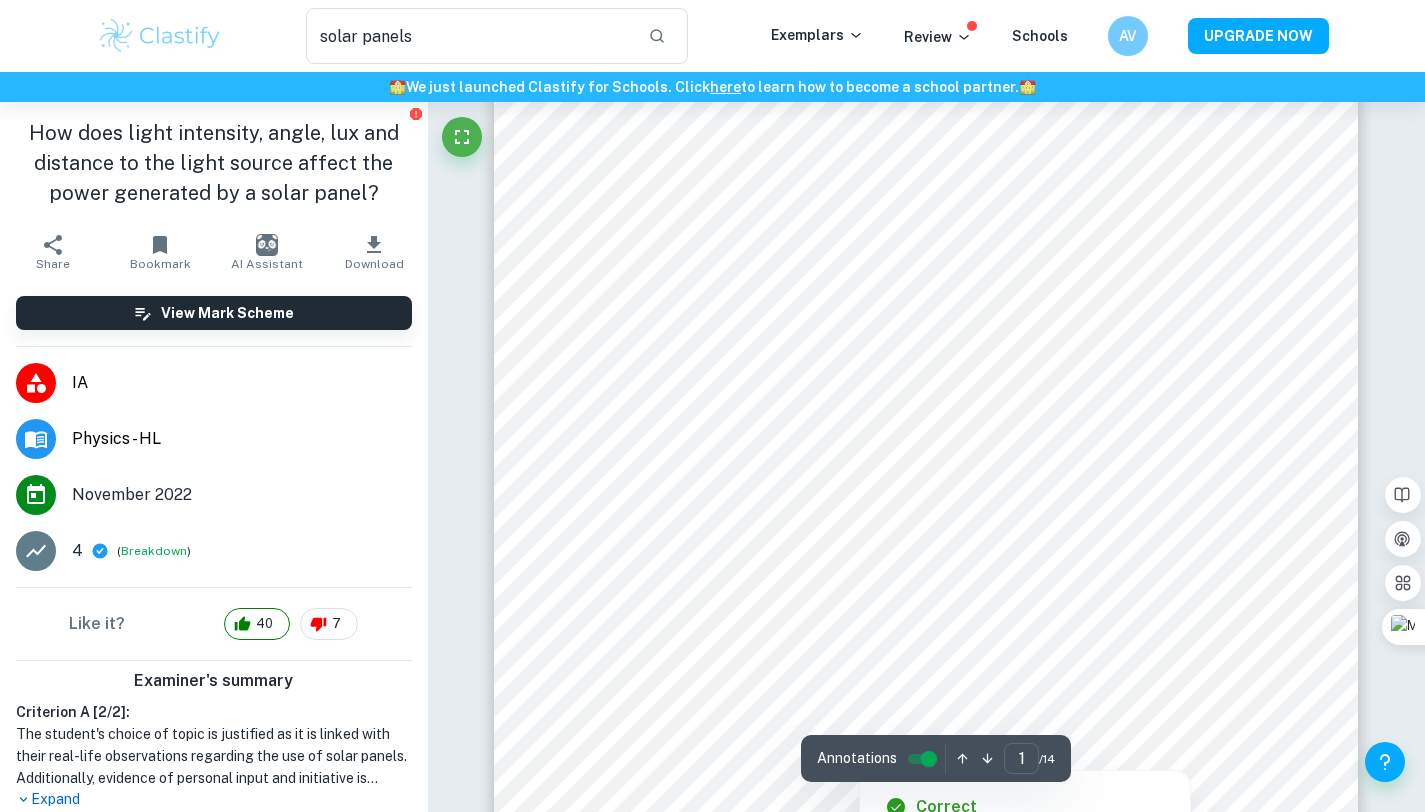 scroll, scrollTop: 110, scrollLeft: 0, axis: vertical 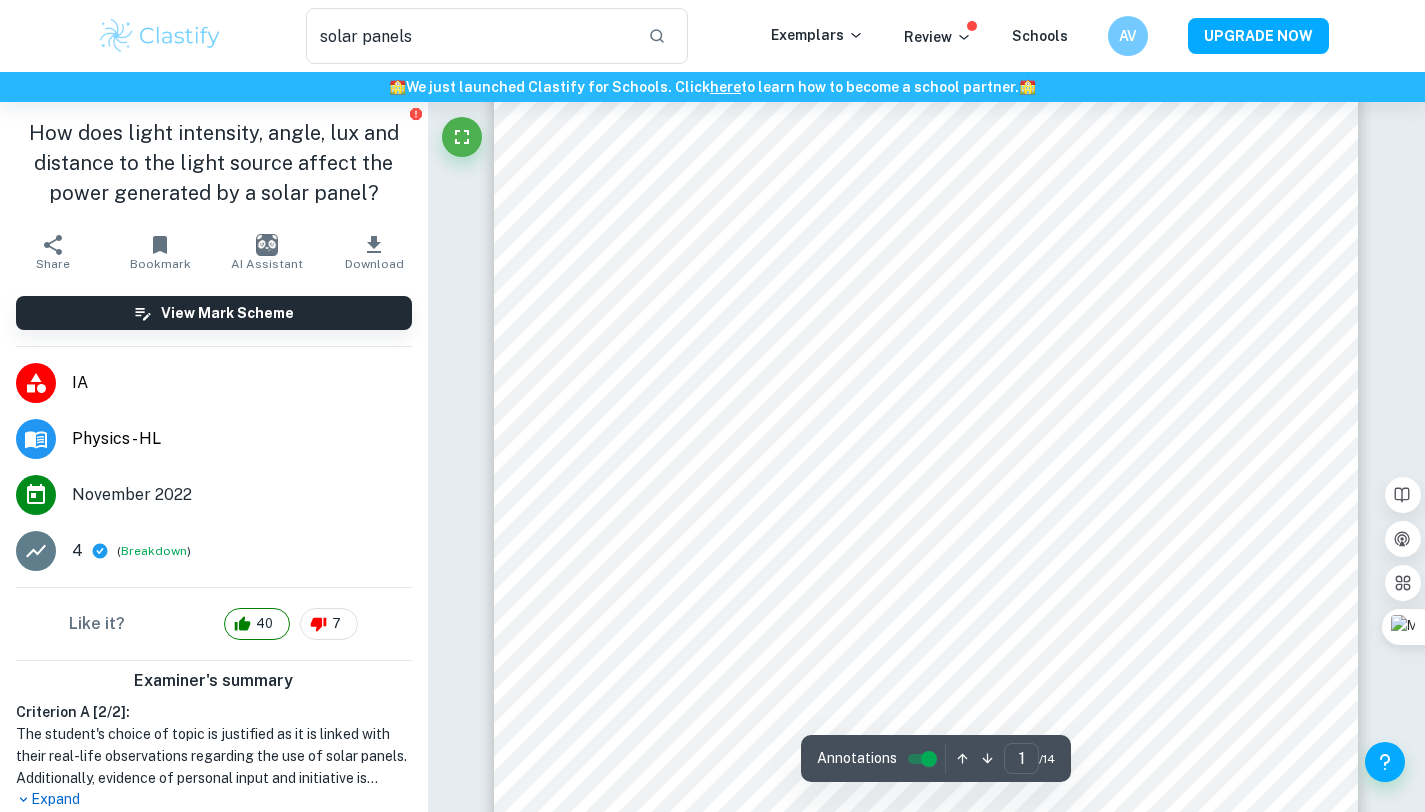 click 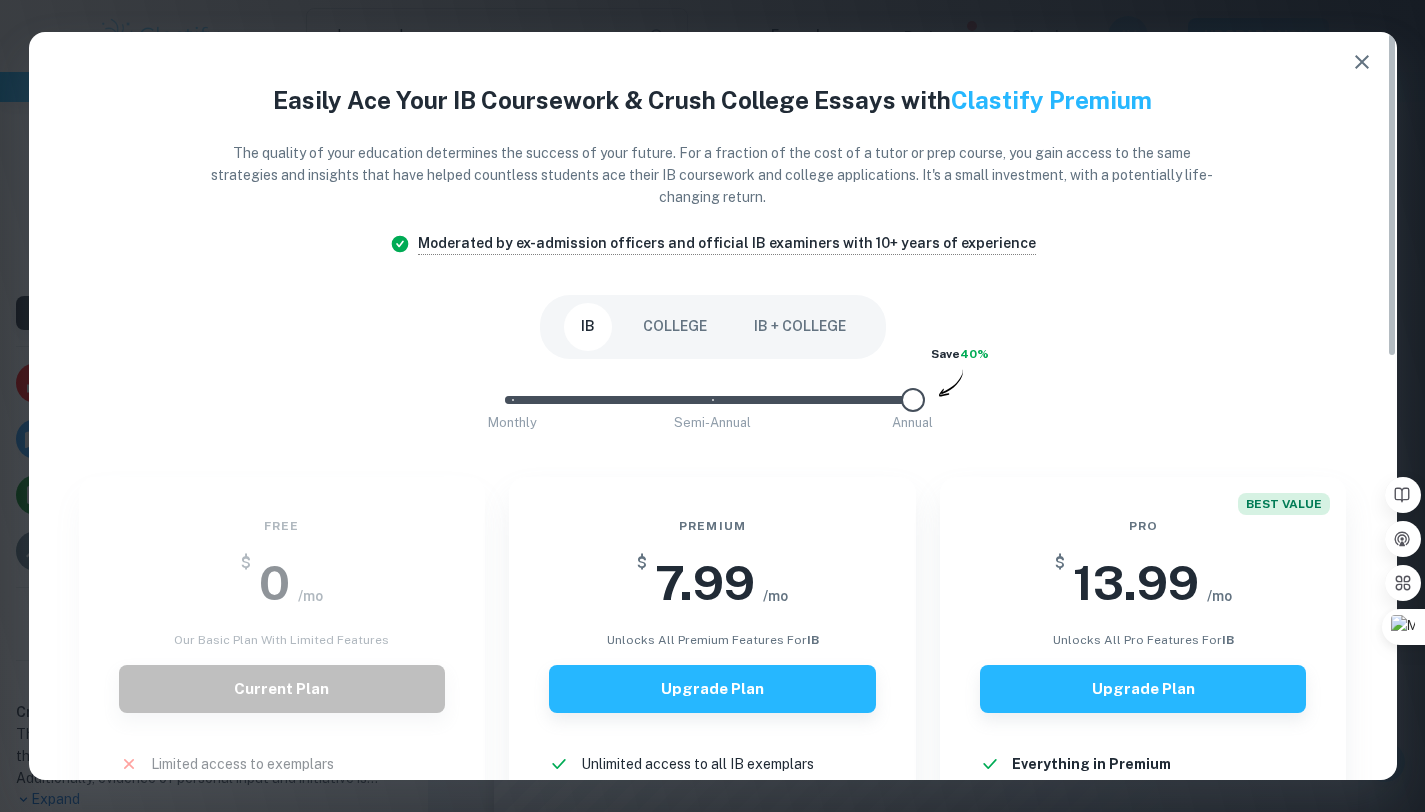 click 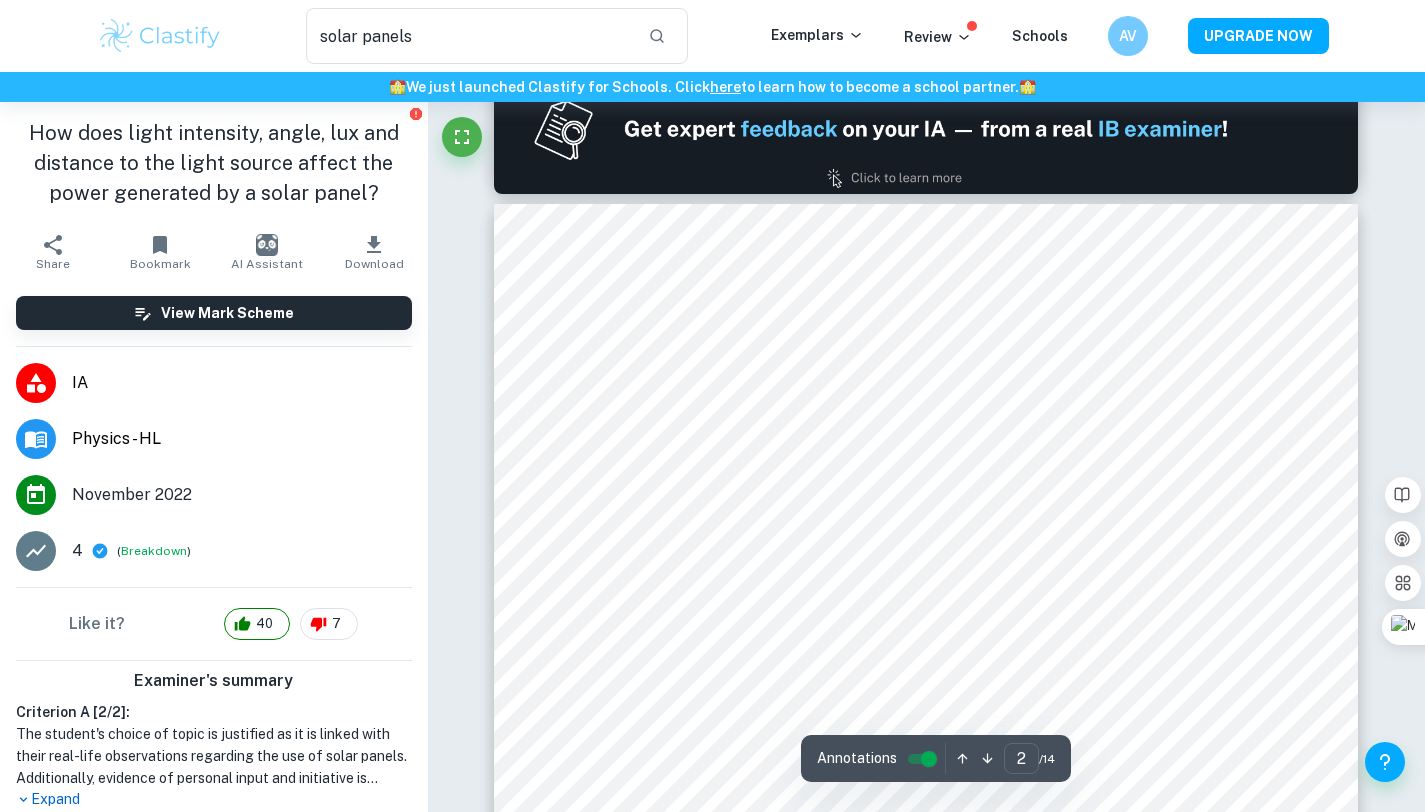 type on "1" 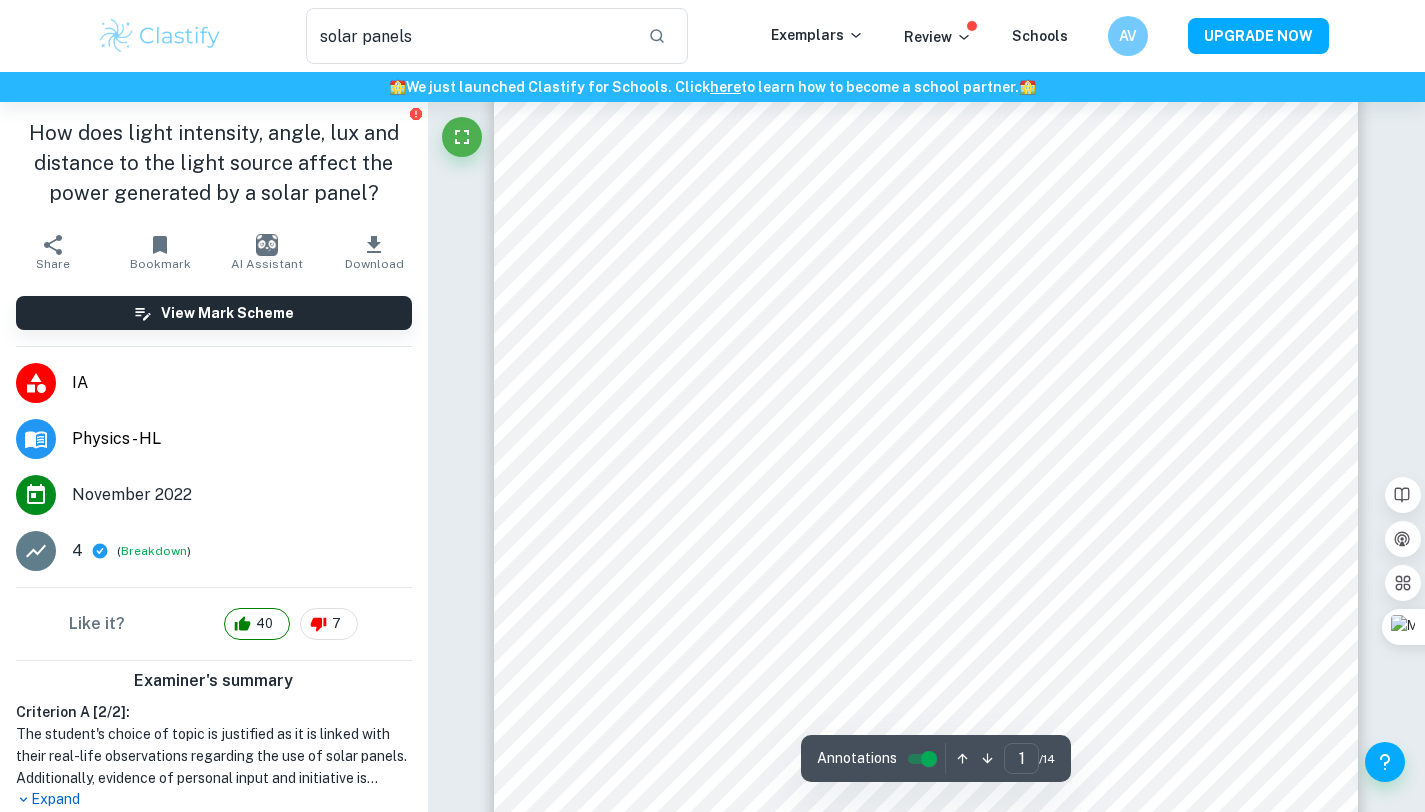 scroll, scrollTop: 386, scrollLeft: 0, axis: vertical 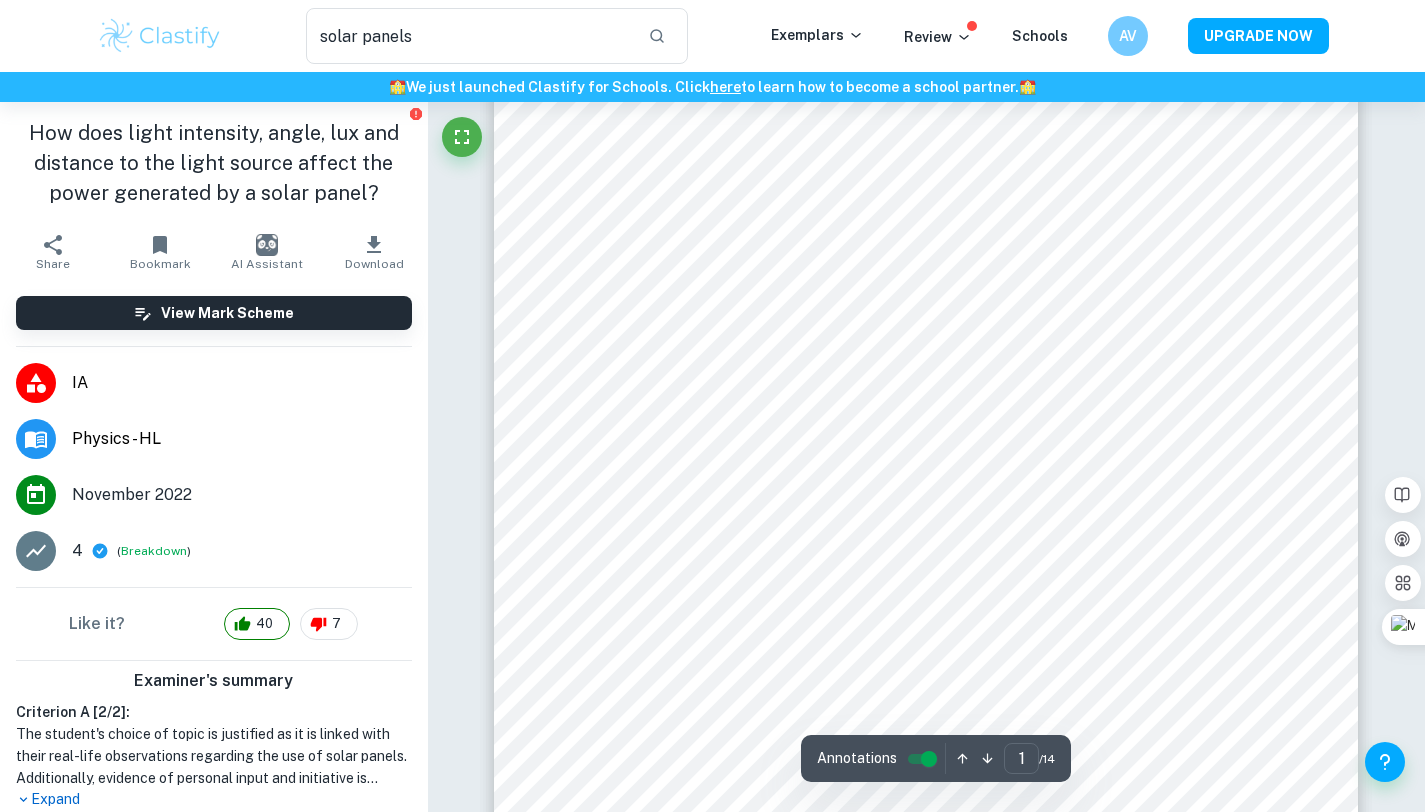 type 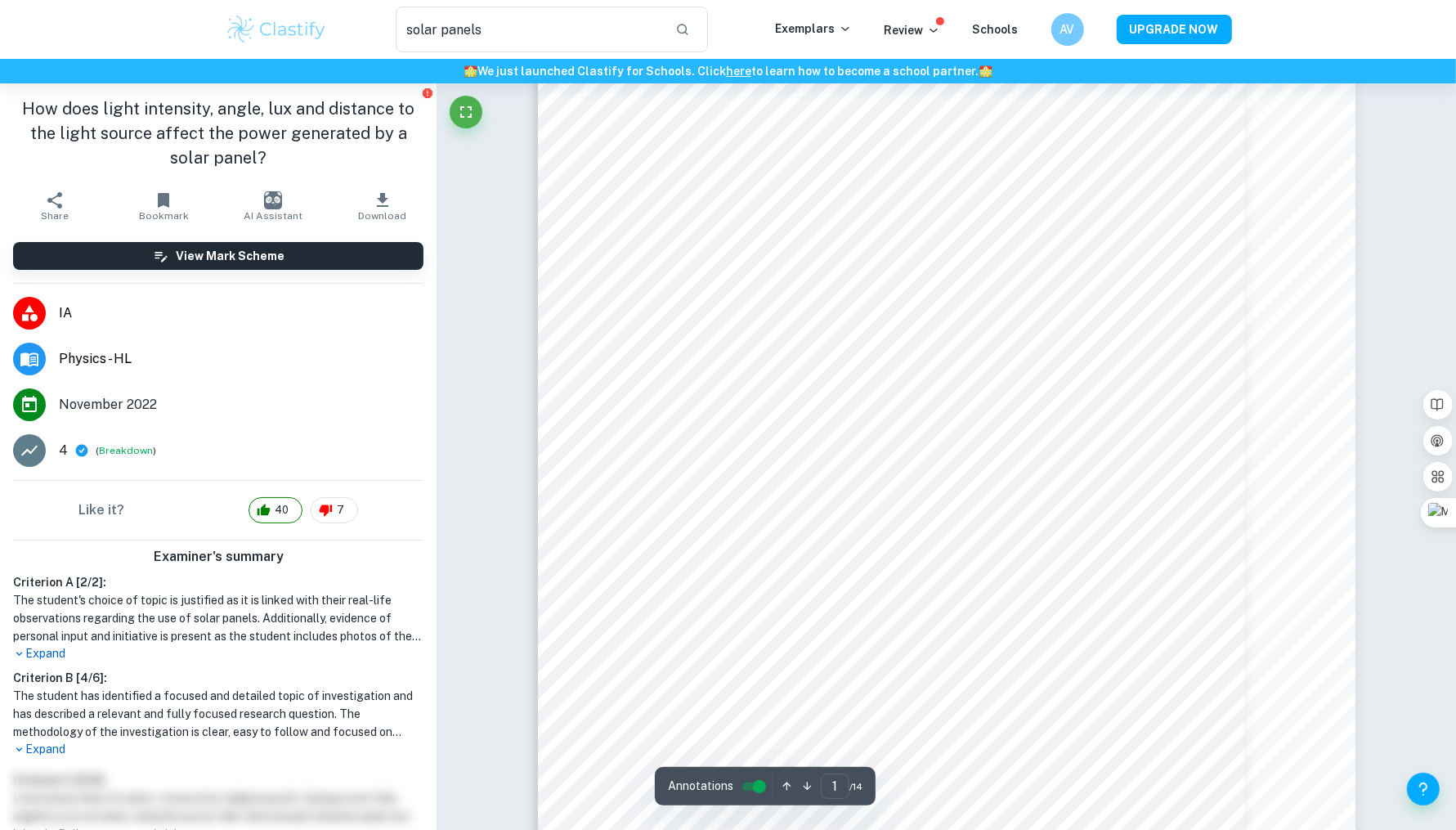 scroll, scrollTop: 0, scrollLeft: 0, axis: both 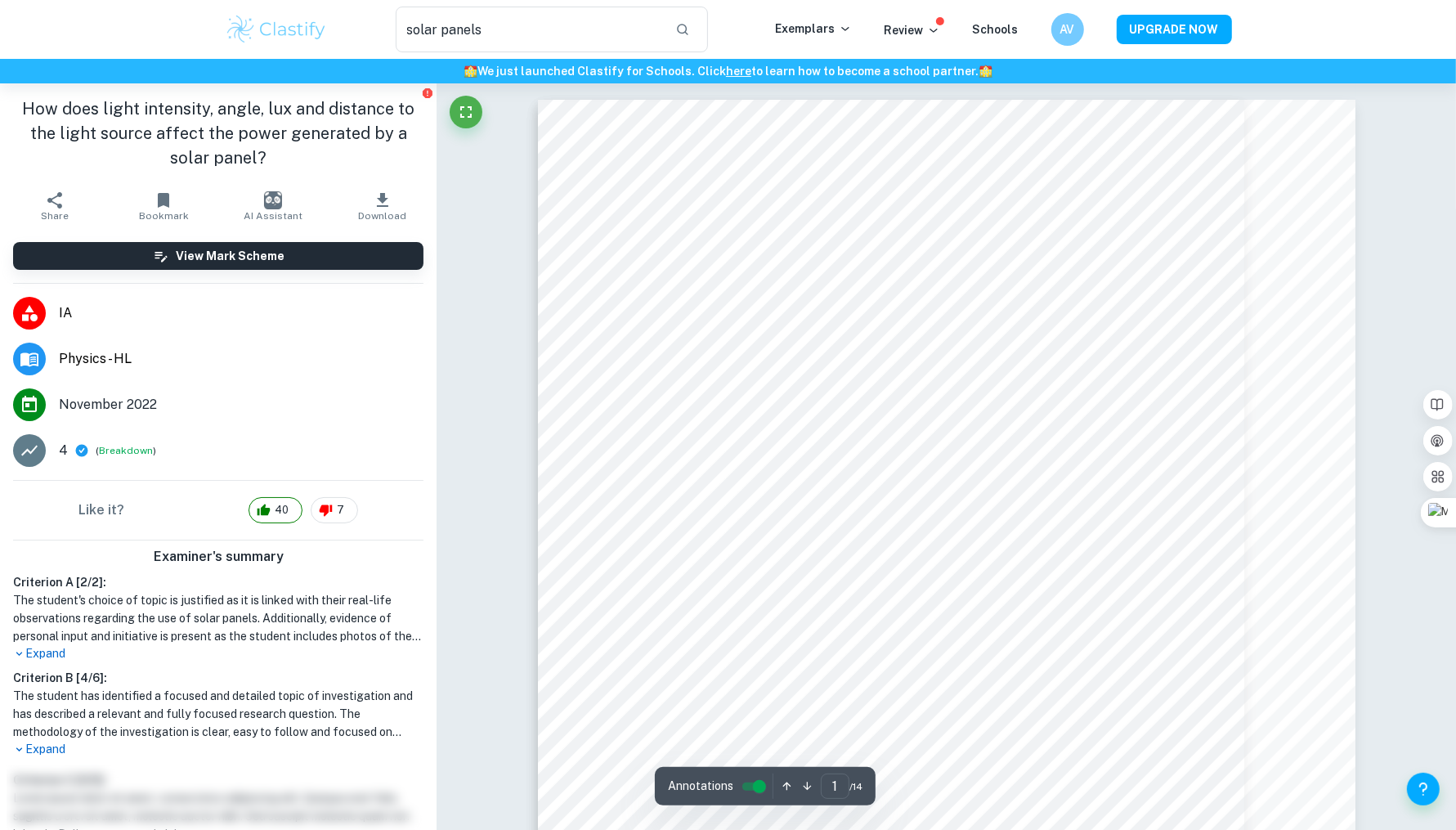 click on "Correct Criterion B A focused and detailed topic of the investigation is identified Comment The topic of the work is described in the introduction and is supported by a detailed research question Written by Pedro Ask Clai Correct Criterion B A relevant and fully focused research question is clearly described Written by Pedro Ask Clai Correct Criterion B A focused and detailed topic of the investigation is identified Comment The topic of the work is described in the introduction and is supported by a detailed research question Written by Pedro Ask Clai Correct Criterion B A focused and detailed topic of the investigation is identified Comment The topic of the work is described in the introduction and is supported by a detailed research question Written by Pedro Ask Clai Correct Criterion B A relevant and fully focused research question is clearly described Written by Pedro Ask Clai Correct Criterion A The choice of the topic is justified through apparent personal significance, interest, or curiosity Comment" at bounding box center [946, 7792] 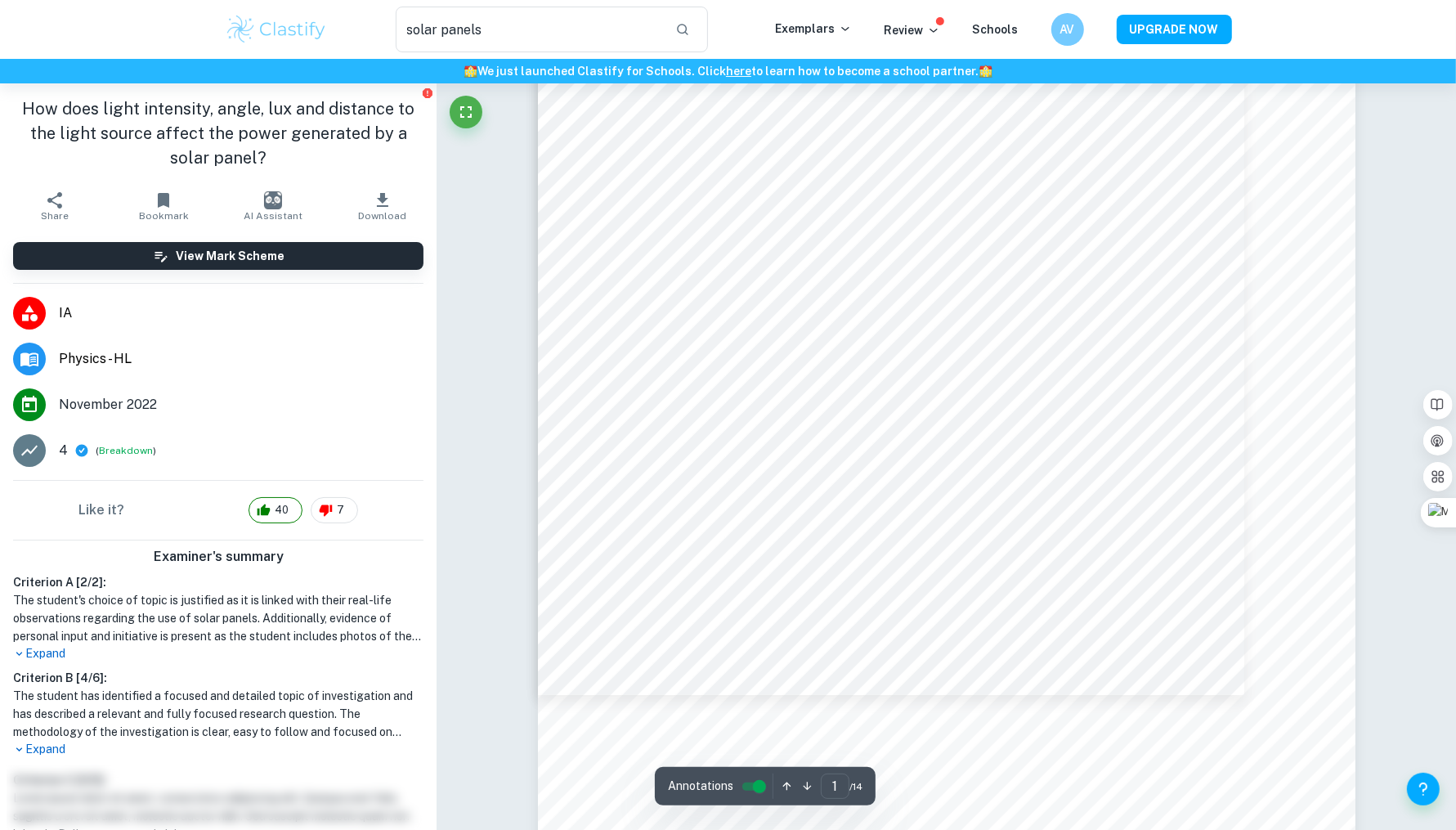 scroll, scrollTop: 320, scrollLeft: 0, axis: vertical 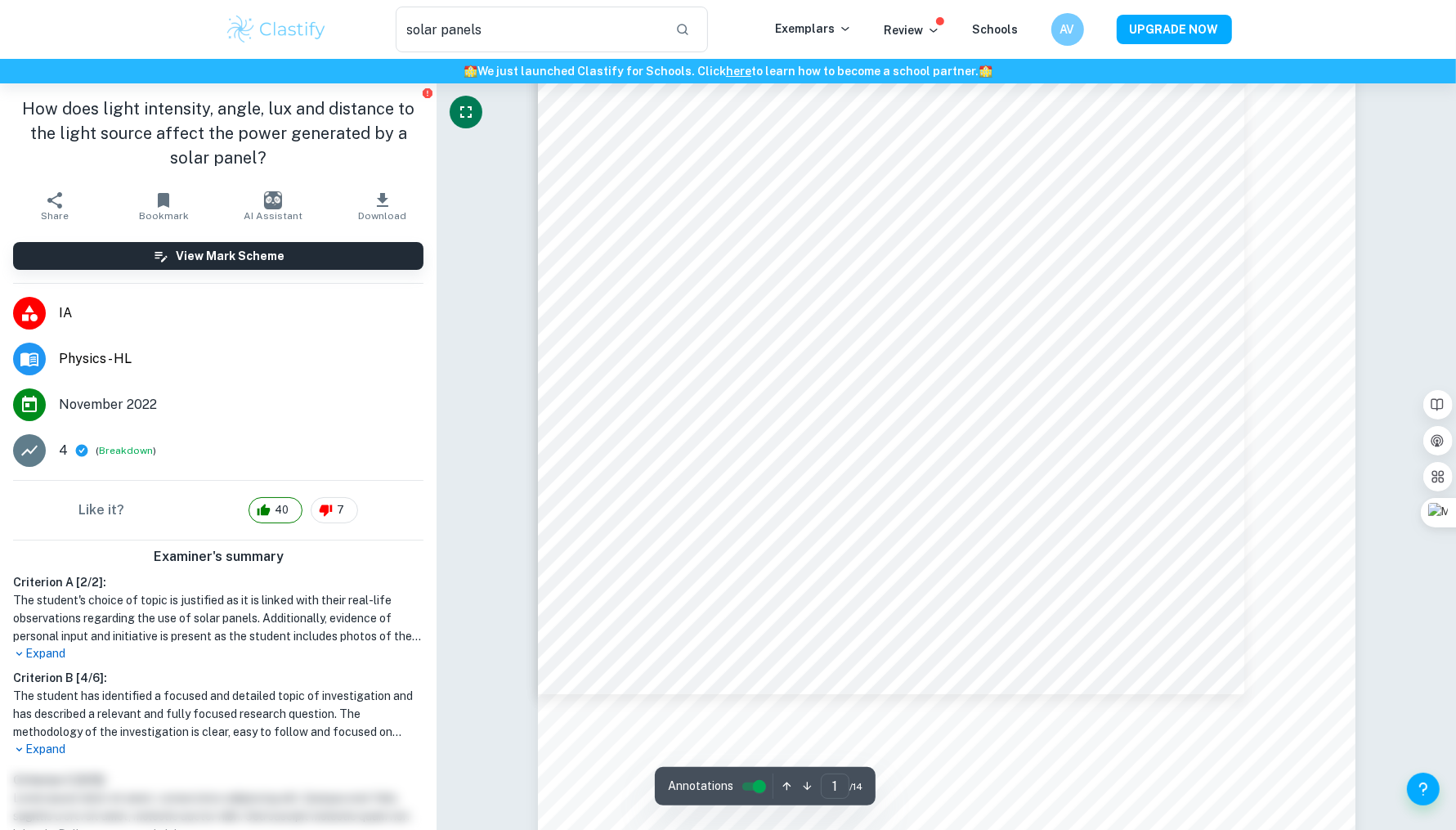 click 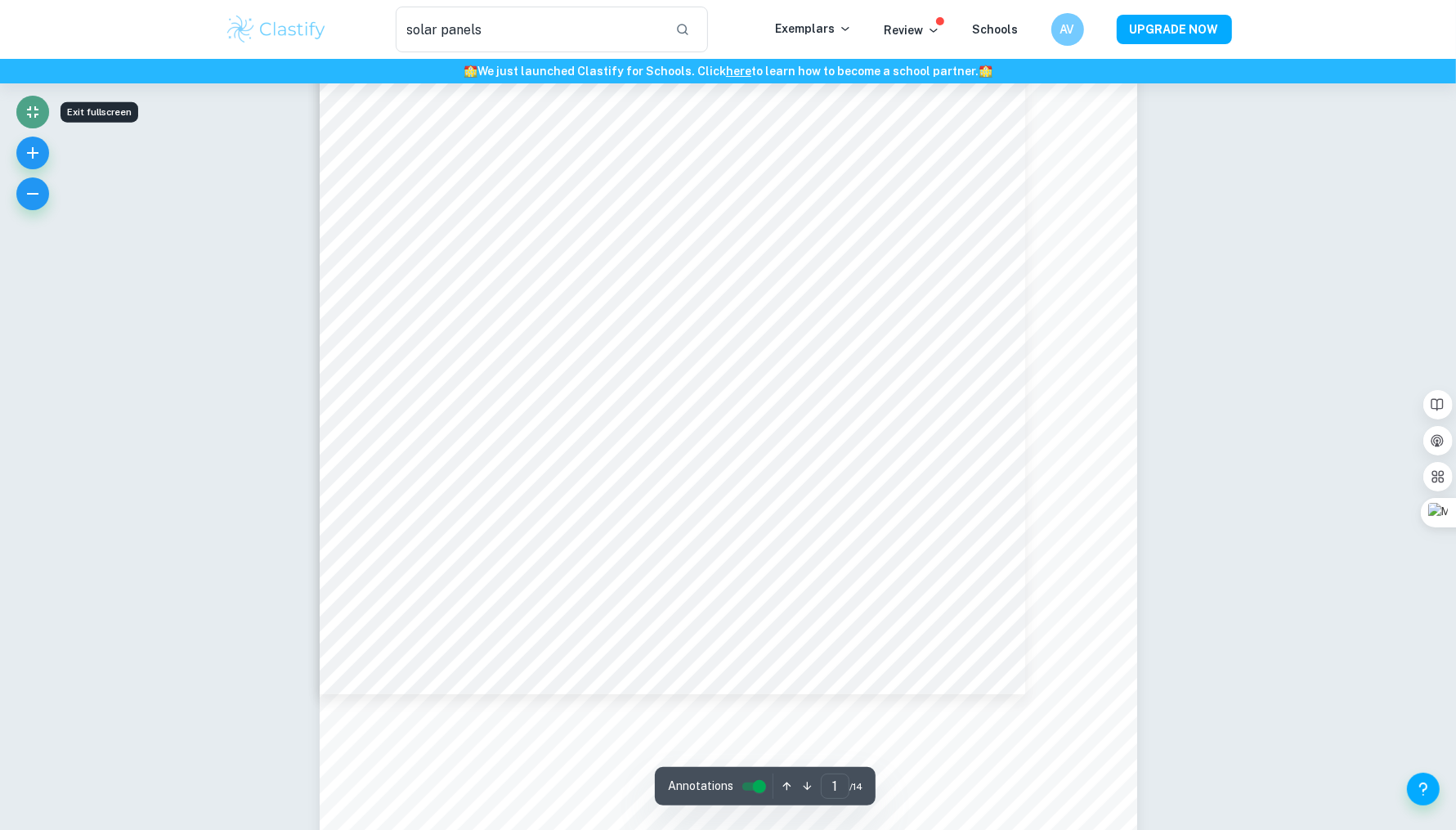 click 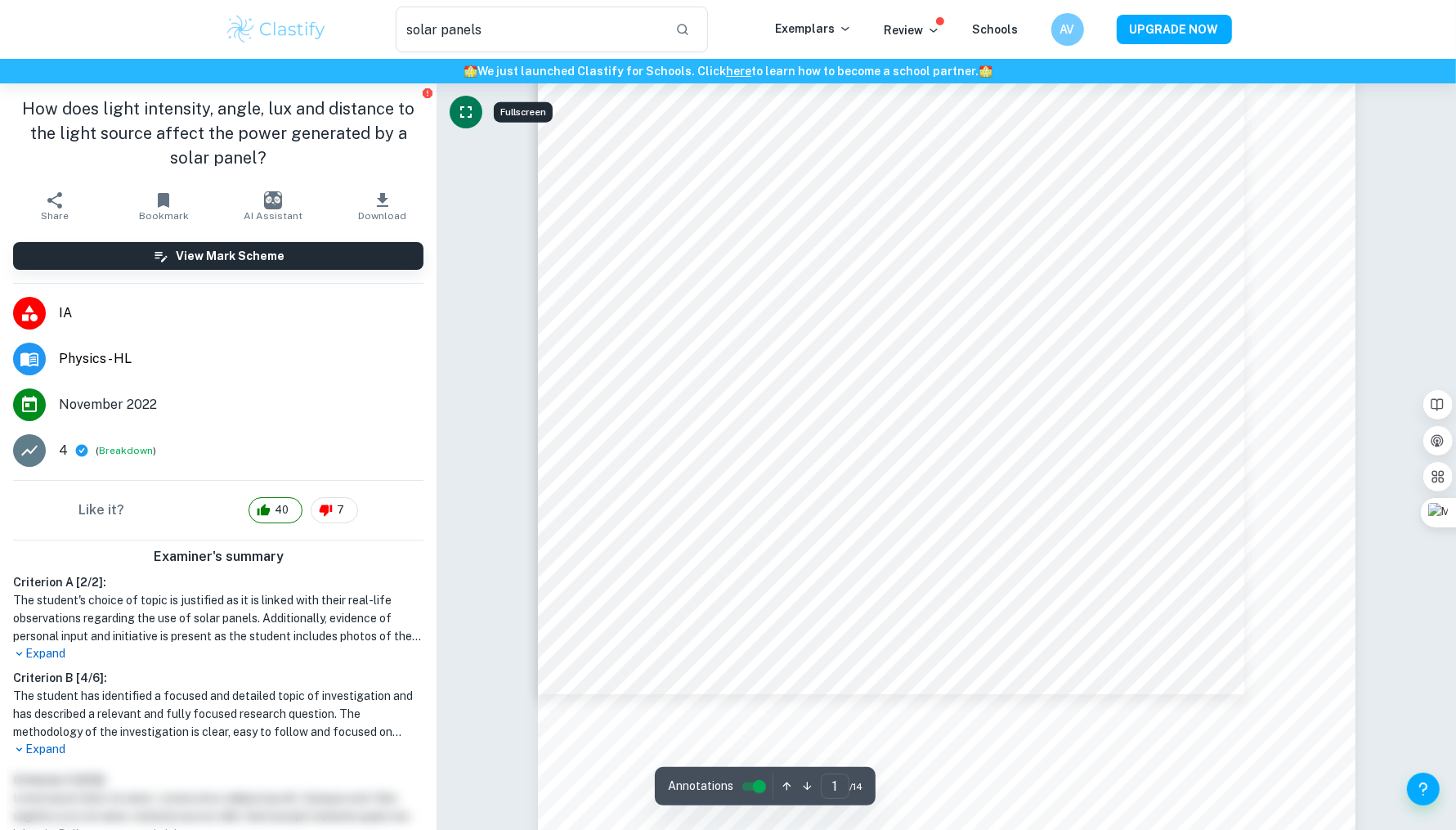 type 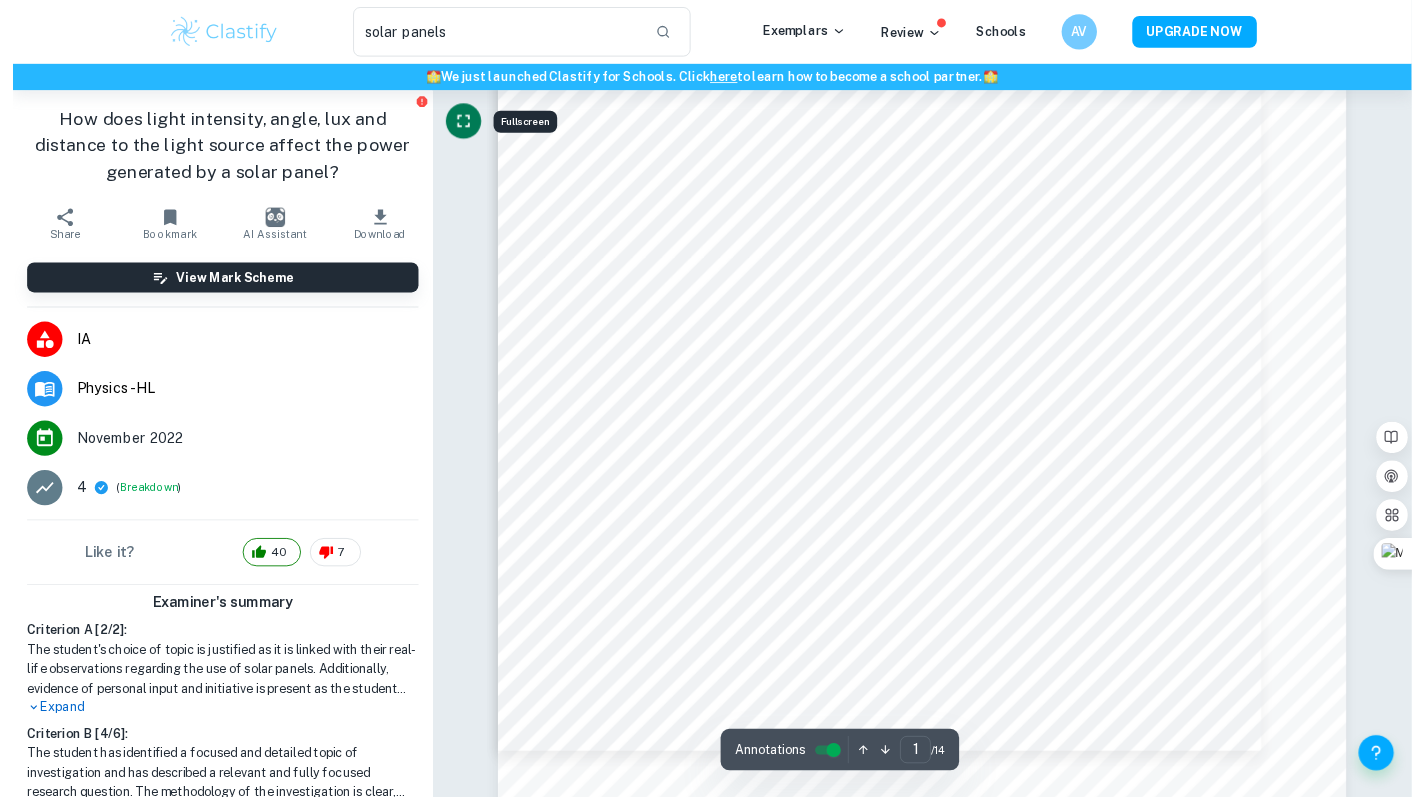 scroll, scrollTop: 391, scrollLeft: 0, axis: vertical 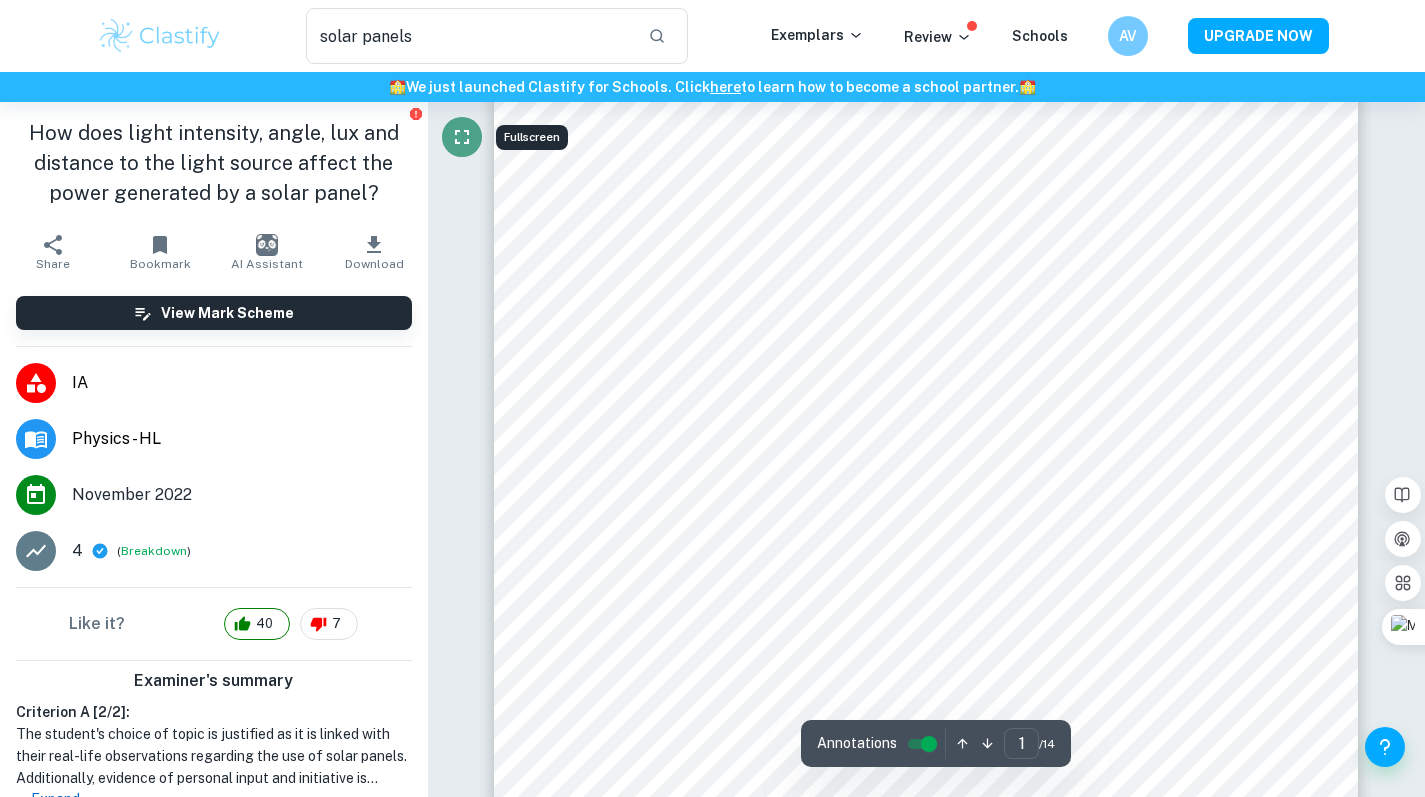 click 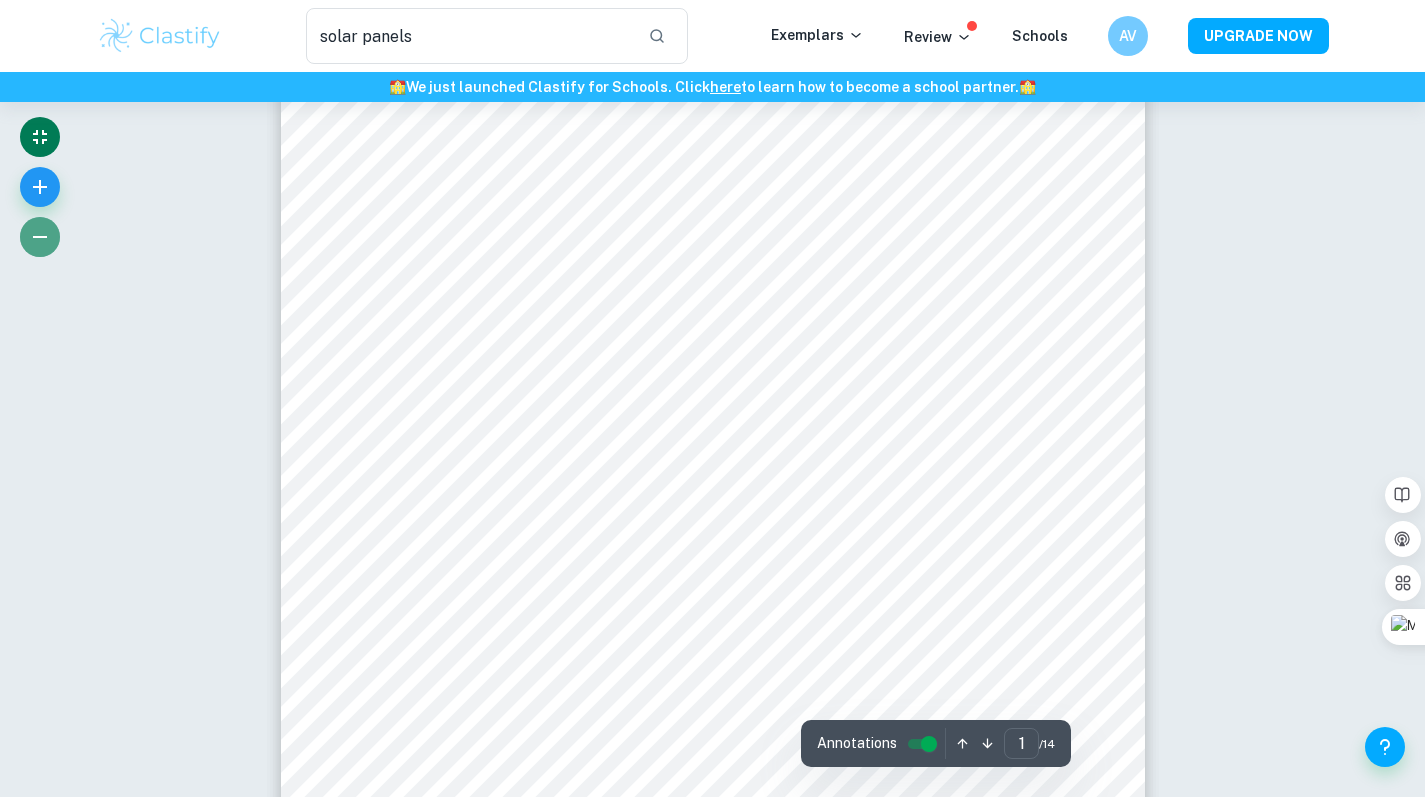 click at bounding box center (40, 237) 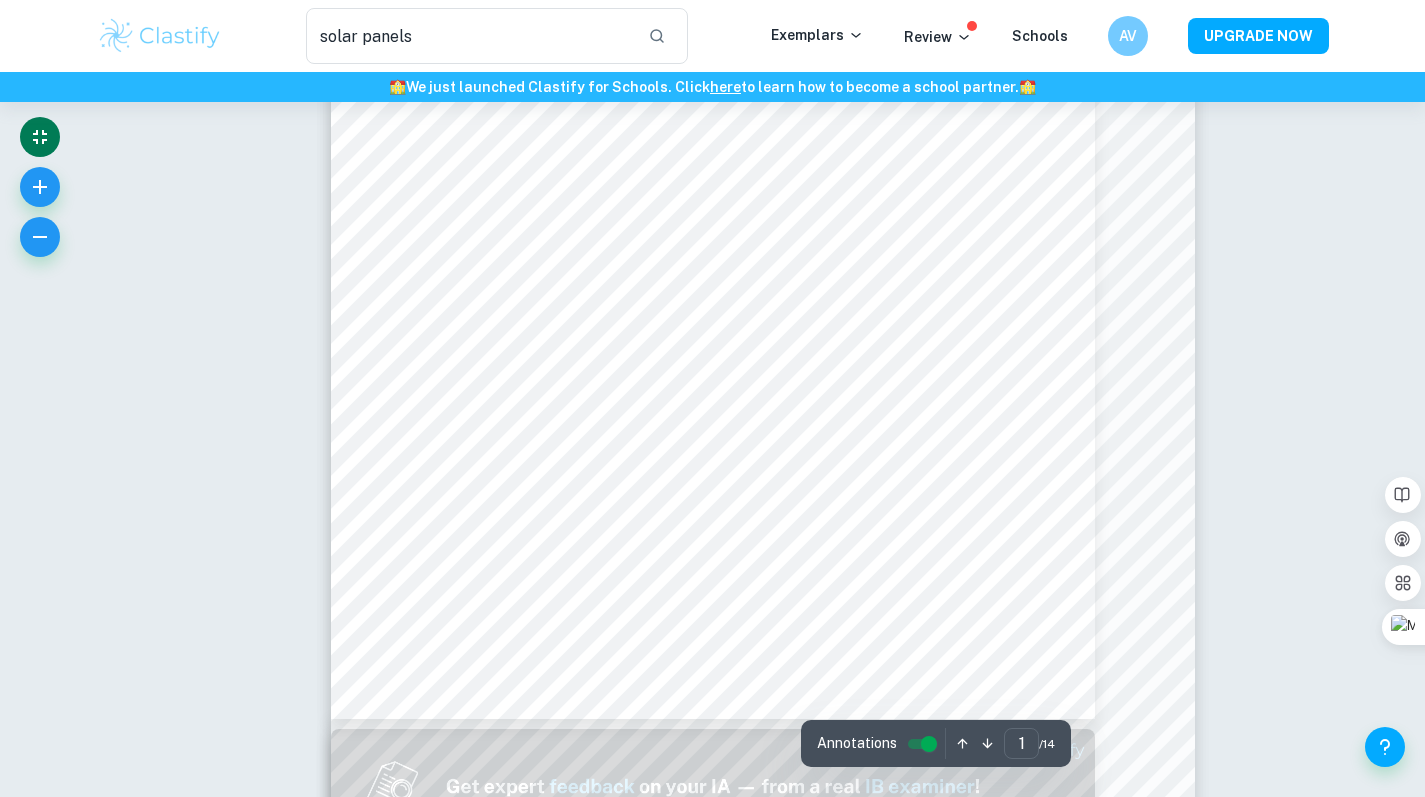 click on "Correct Criterion B A focused and detailed topic of the investigation is identified Comment The topic of the work is described in the introduction and is supported by a detailed research question Written by Pedro Ask Clai Correct Criterion B A relevant and fully focused research question is clearly described Written by Pedro Ask Clai Correct Criterion B A focused and detailed topic of the investigation is identified Comment The topic of the work is described in the introduction and is supported by a detailed research question Written by Pedro Ask Clai Correct Criterion B A focused and detailed topic of the investigation is identified Comment The topic of the work is described in the introduction and is supported by a detailed research question Written by Pedro Ask Clai Correct Criterion B A relevant and fully focused research question is clearly described Written by Pedro Ask Clai Correct Criterion A The choice of the topic is justified through apparent personal significance, interest, or curiosity Comment" at bounding box center (712, 6978) 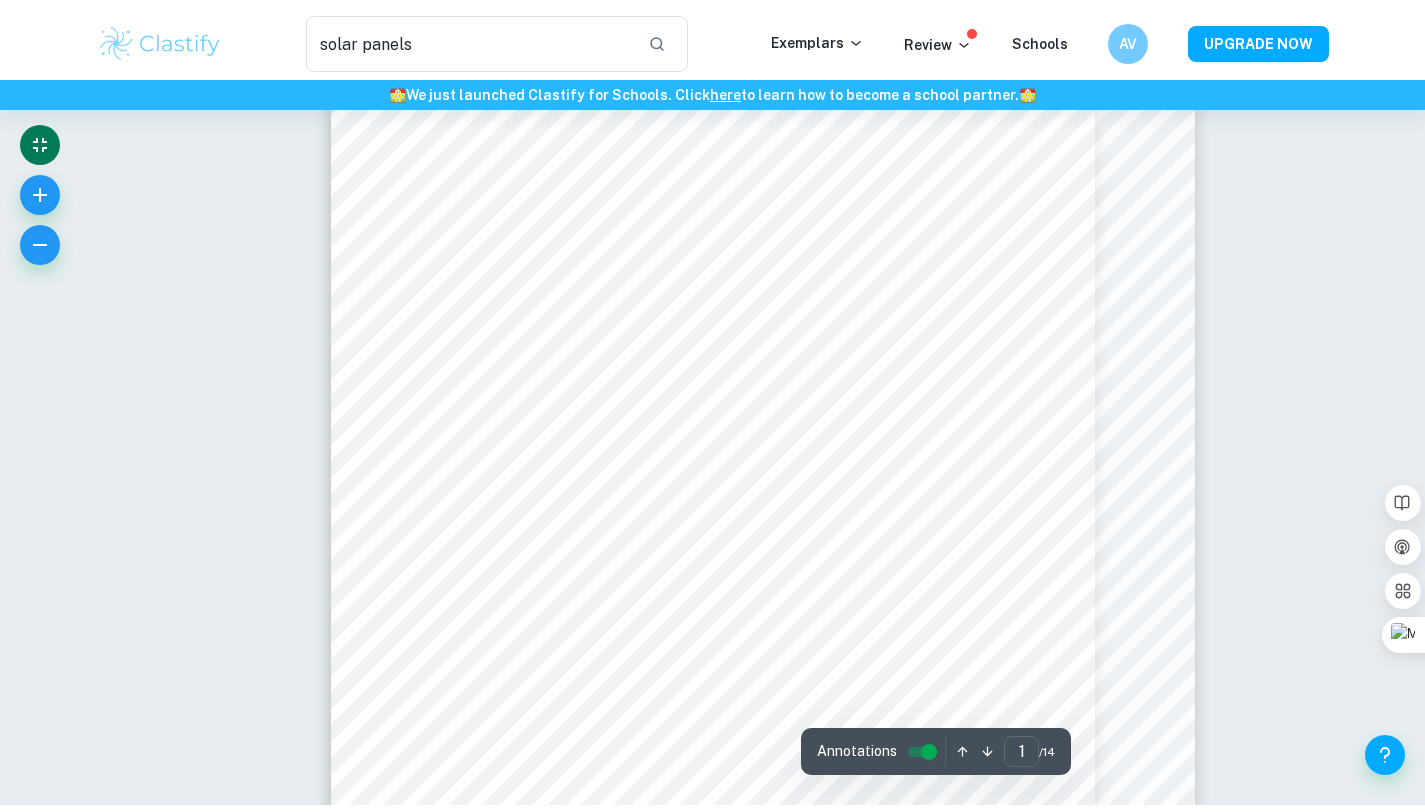 scroll, scrollTop: 295, scrollLeft: 0, axis: vertical 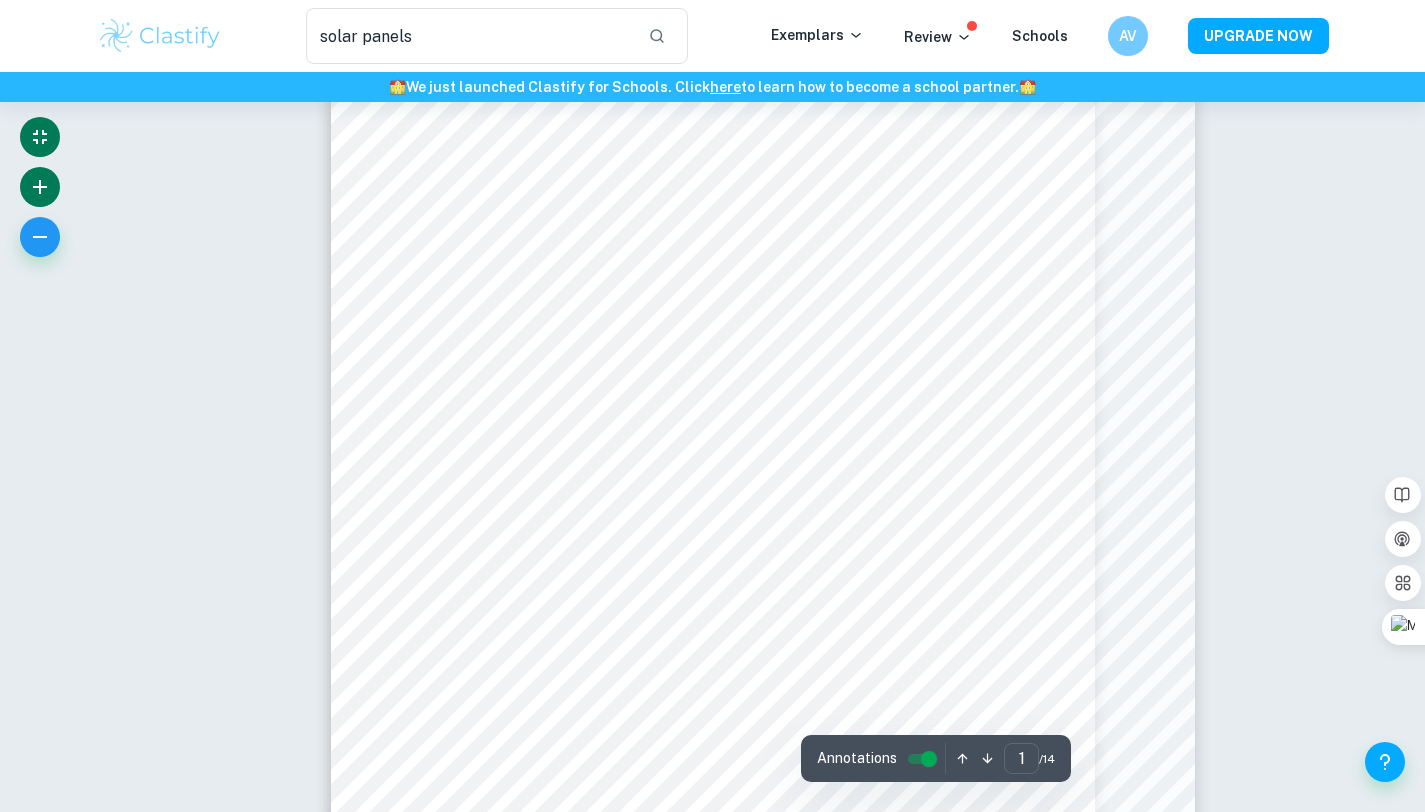 click at bounding box center (40, 187) 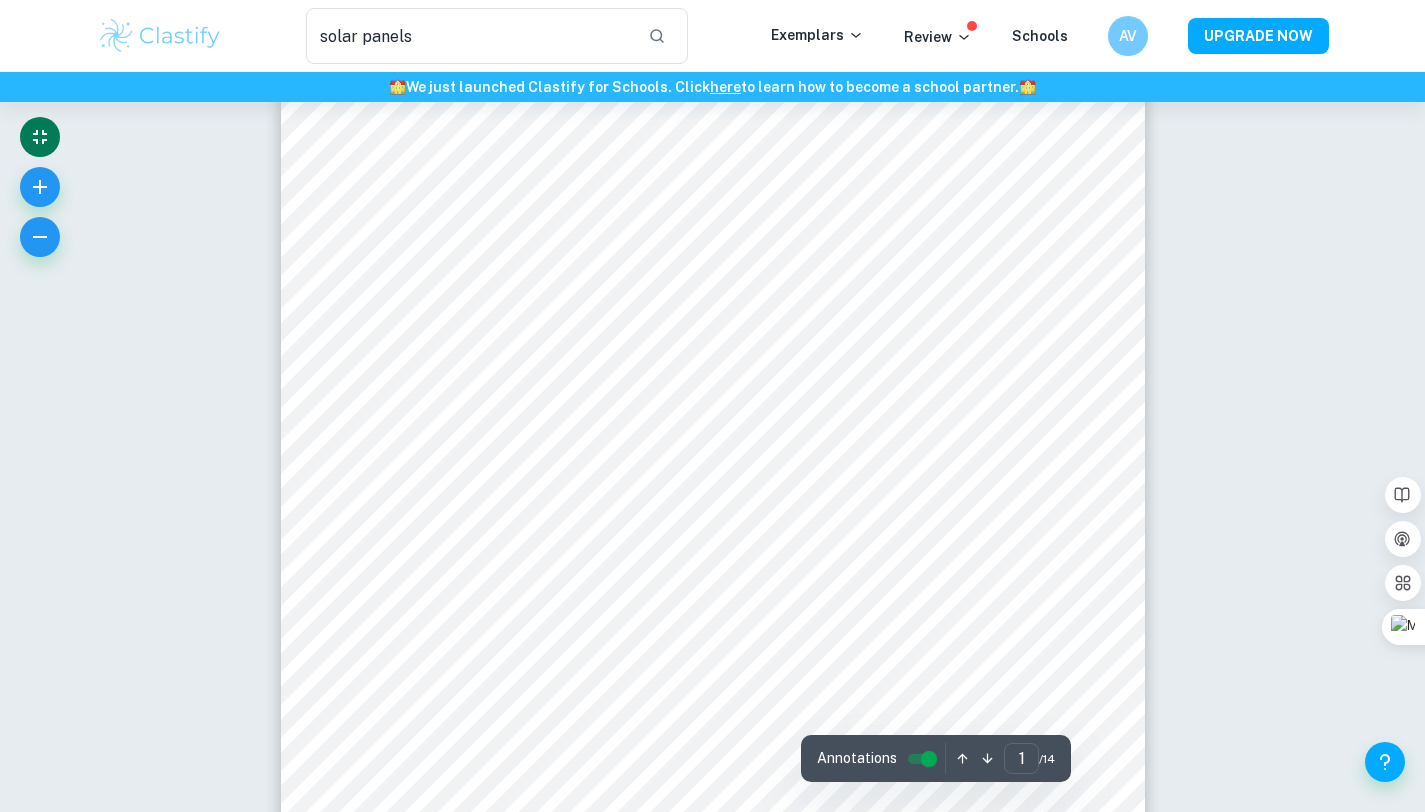 scroll, scrollTop: 356, scrollLeft: 0, axis: vertical 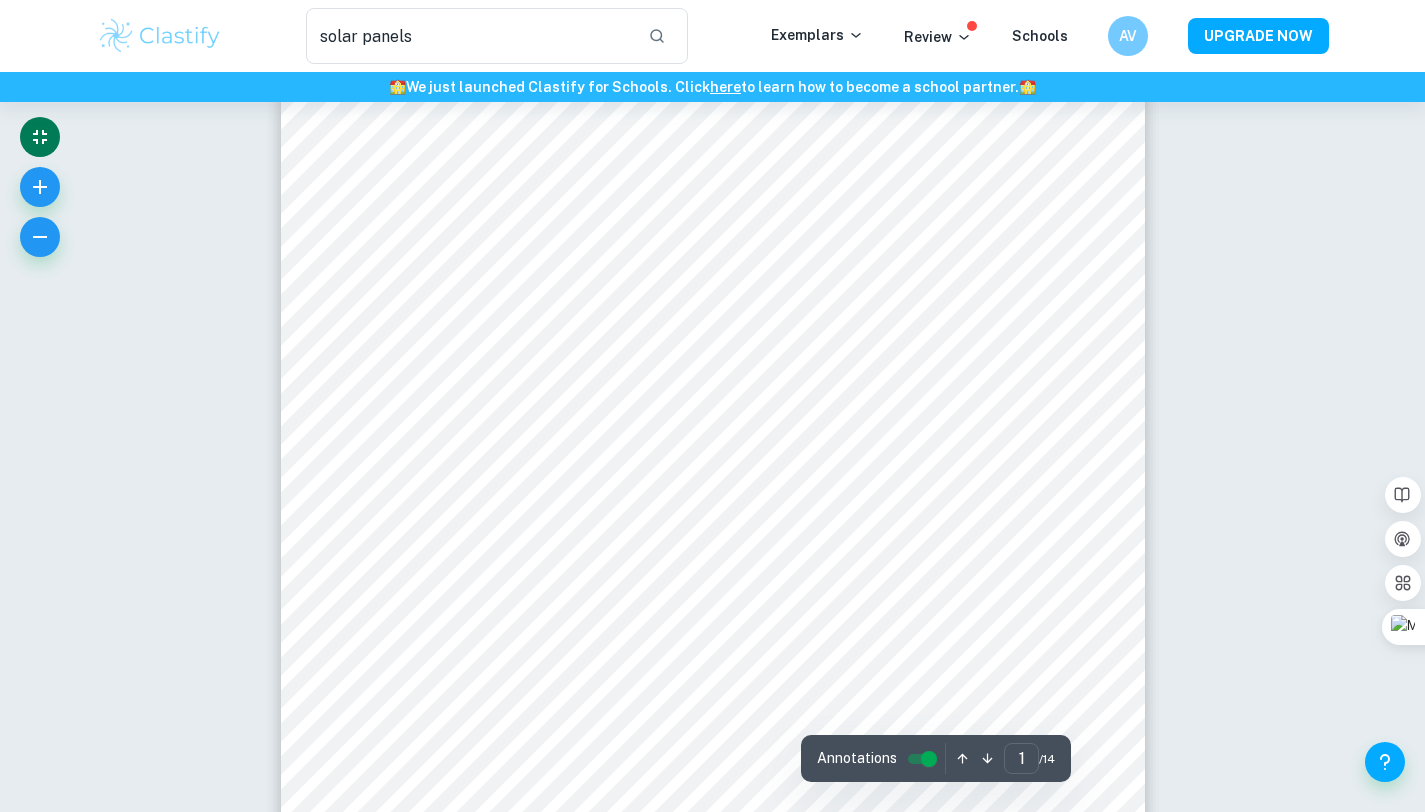 type 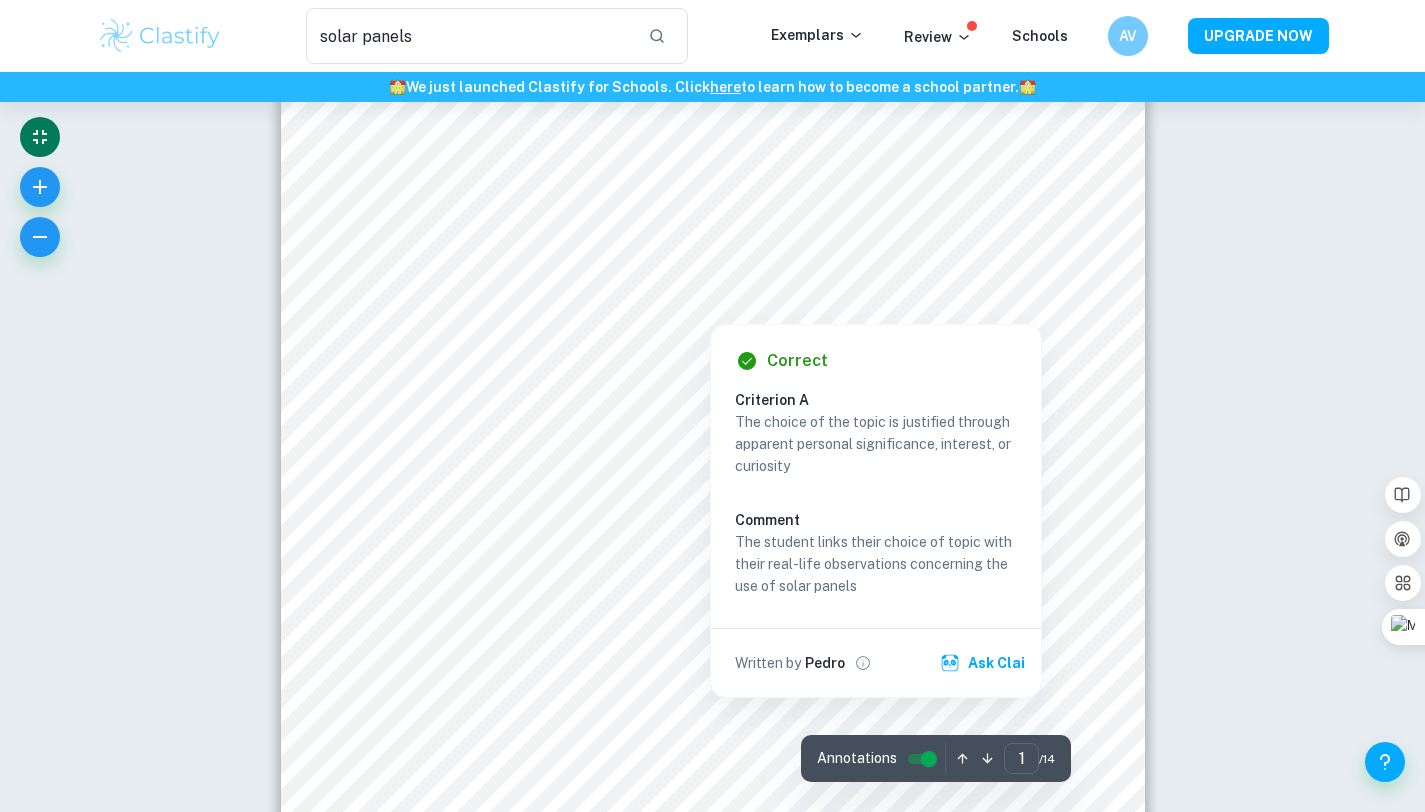 scroll, scrollTop: 0, scrollLeft: 0, axis: both 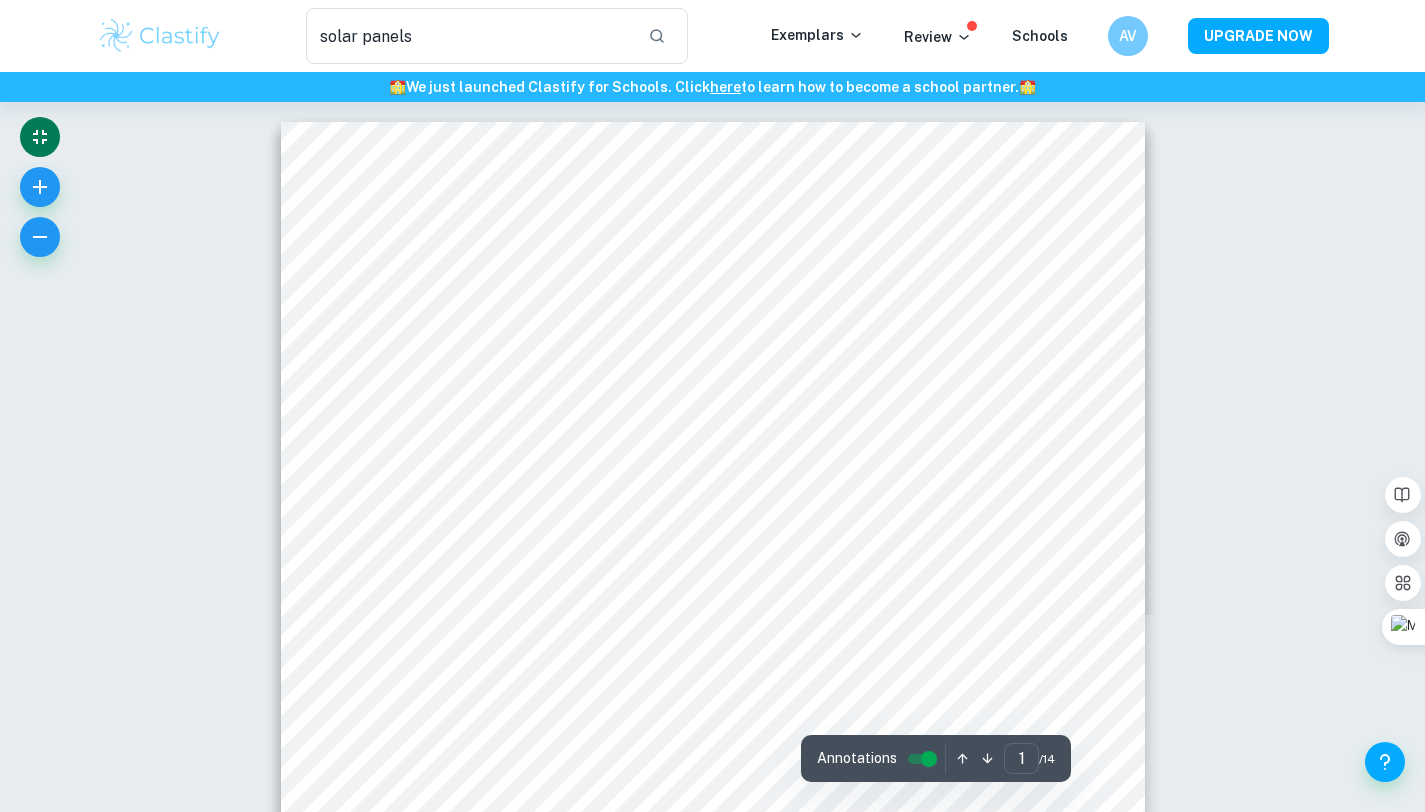 click on "Correct Criterion B A focused and detailed topic of the investigation is identified Comment The topic of the work is described in the introduction and is supported by a detailed research question Written by Pedro Ask Clai Correct Criterion B A relevant and fully focused research question is clearly described Written by Pedro Ask Clai Correct Criterion B A focused and detailed topic of the investigation is identified Comment The topic of the work is described in the introduction and is supported by a detailed research question Written by Pedro Ask Clai Correct Criterion B A focused and detailed topic of the investigation is identified Comment The topic of the work is described in the introduction and is supported by a detailed research question Written by Pedro Ask Clai Correct Criterion B A relevant and fully focused research question is clearly described Written by Pedro Ask Clai Correct Criterion A The choice of the topic is justified through apparent personal significance, interest, or curiosity Comment" at bounding box center [712, 8287] 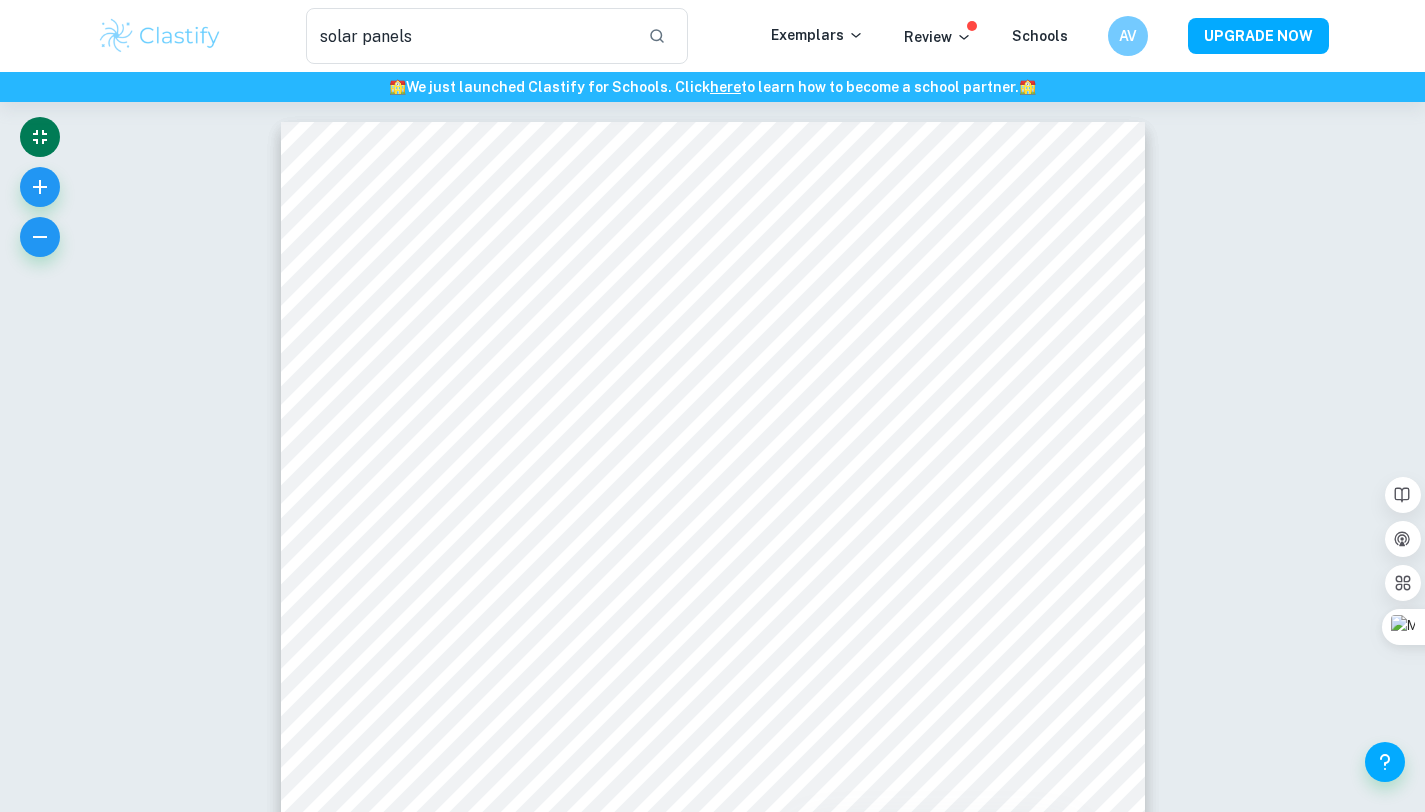 click at bounding box center (40, 137) 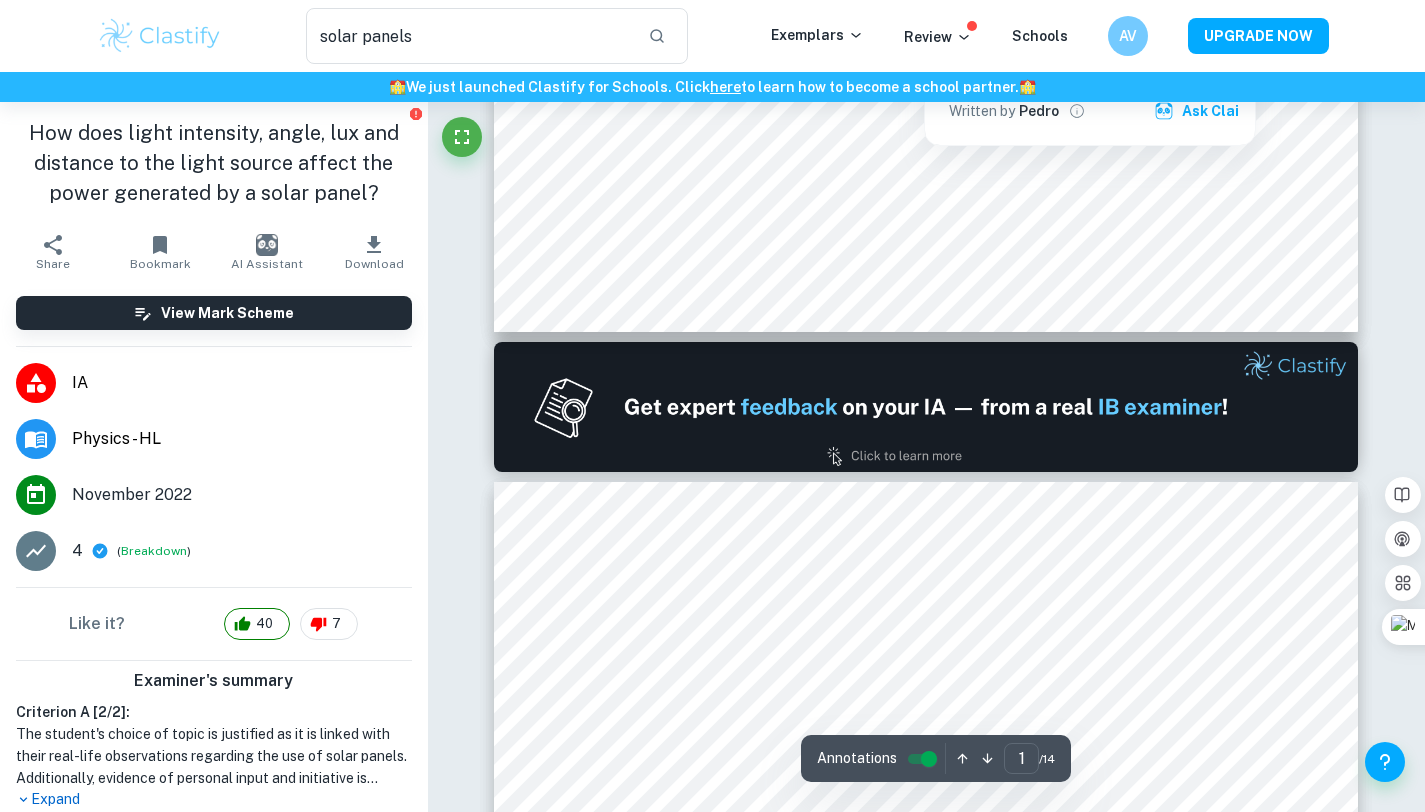 type on "2" 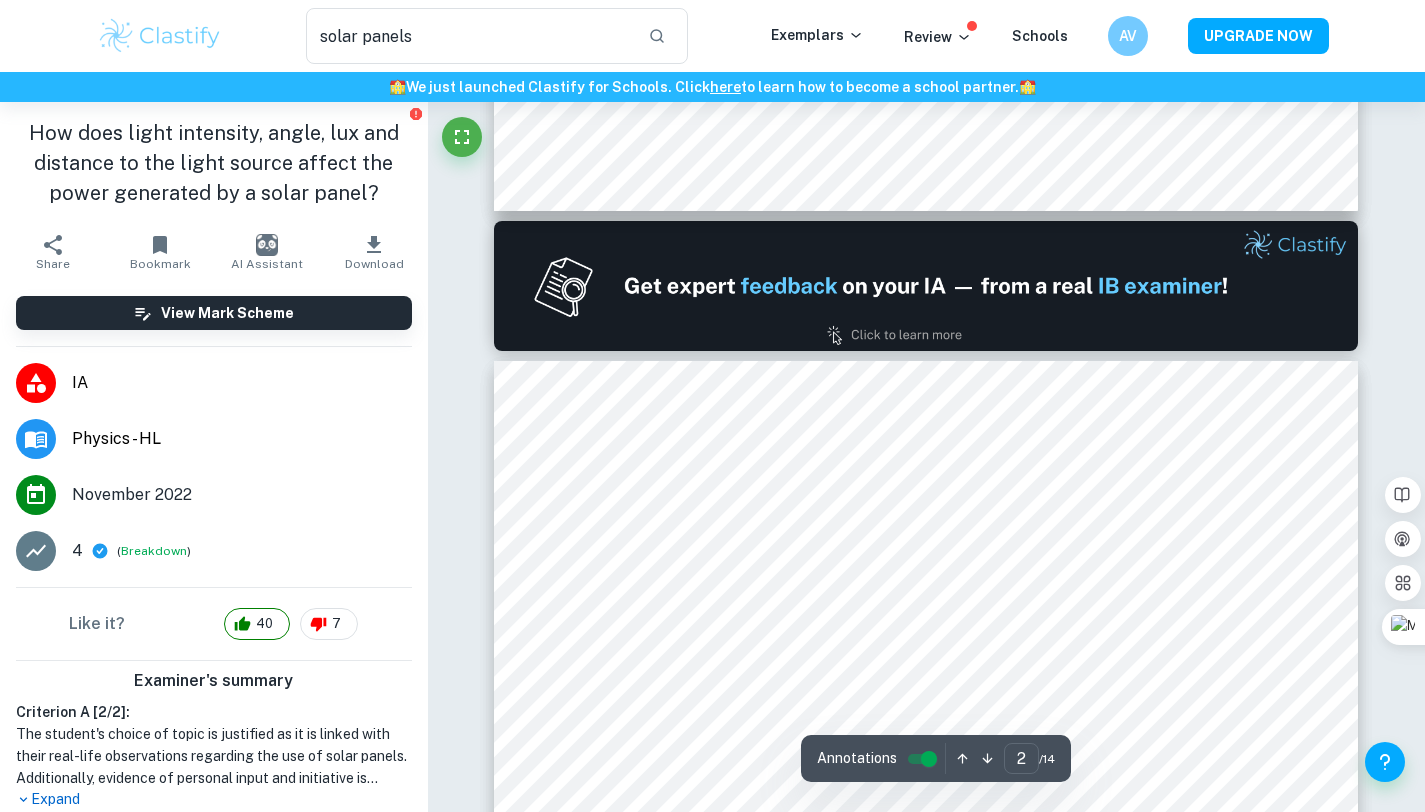 scroll, scrollTop: 1006, scrollLeft: 0, axis: vertical 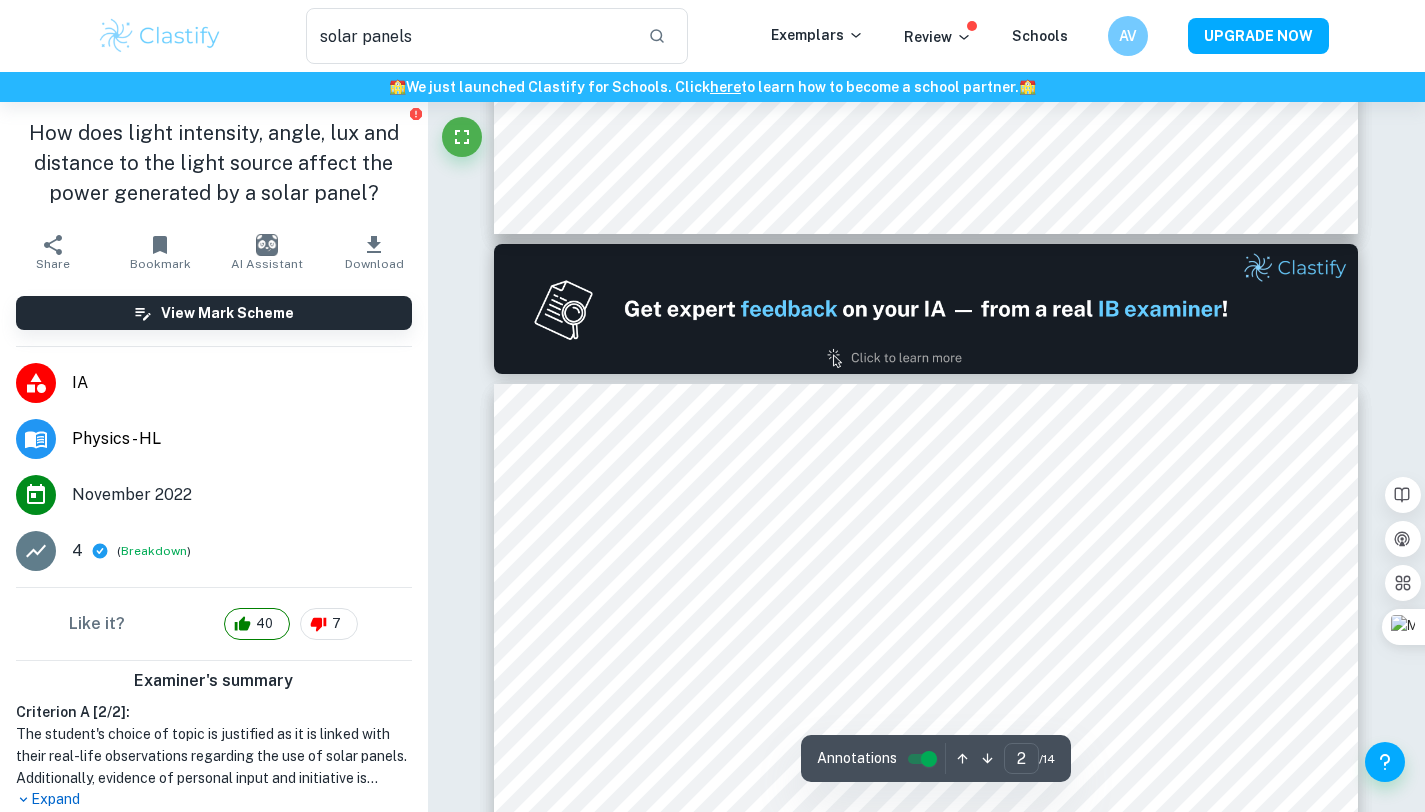 click on "Bookmark" at bounding box center [160, 264] 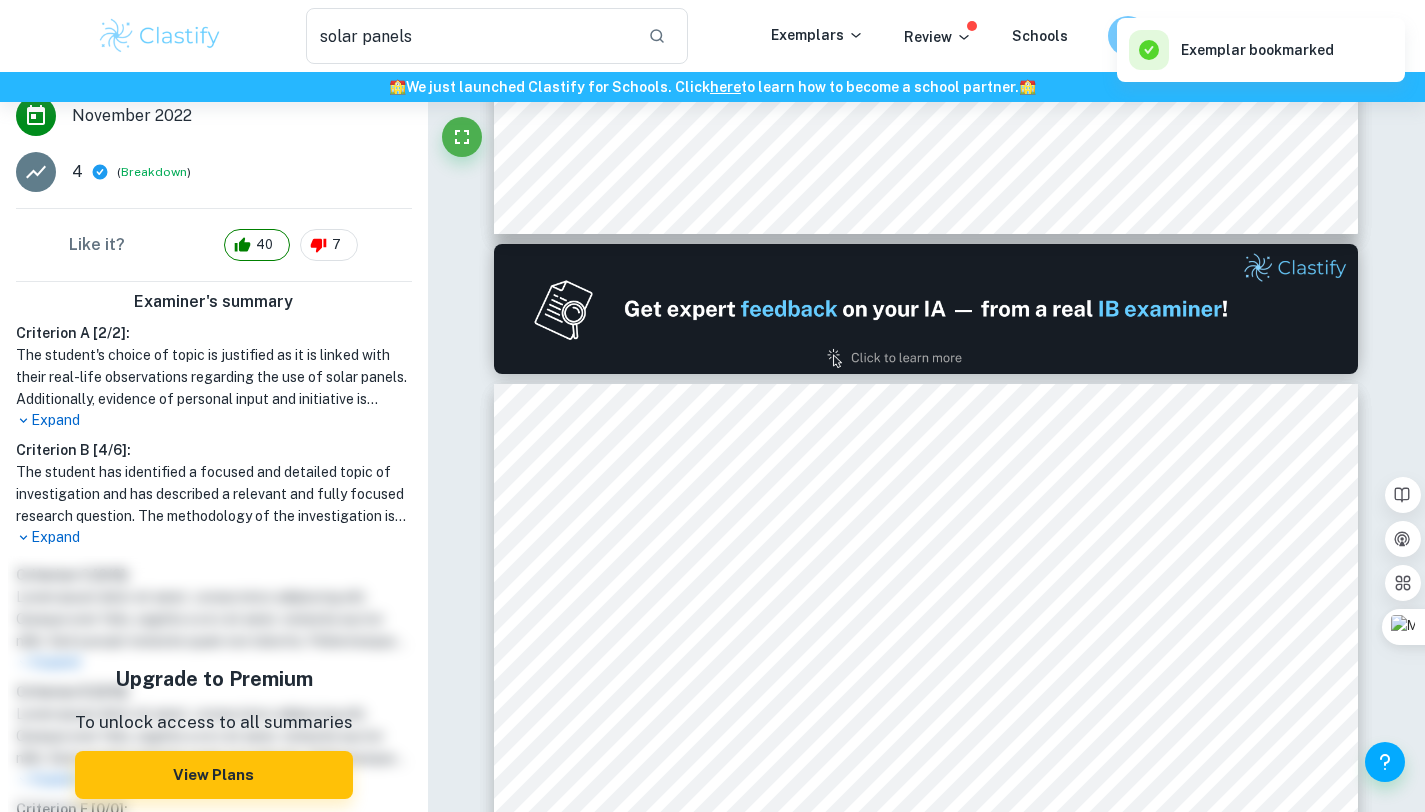 scroll, scrollTop: 0, scrollLeft: 0, axis: both 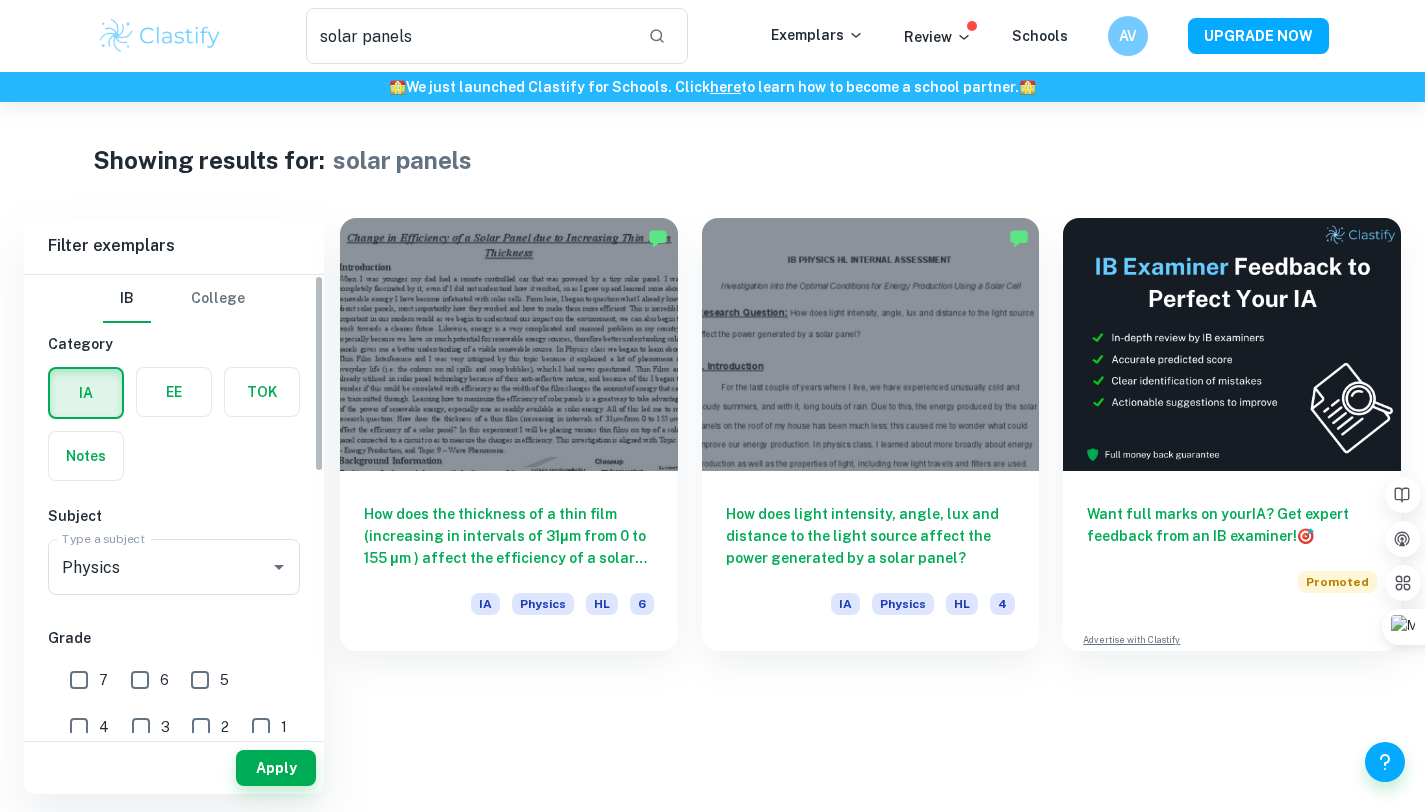 click at bounding box center [174, 392] 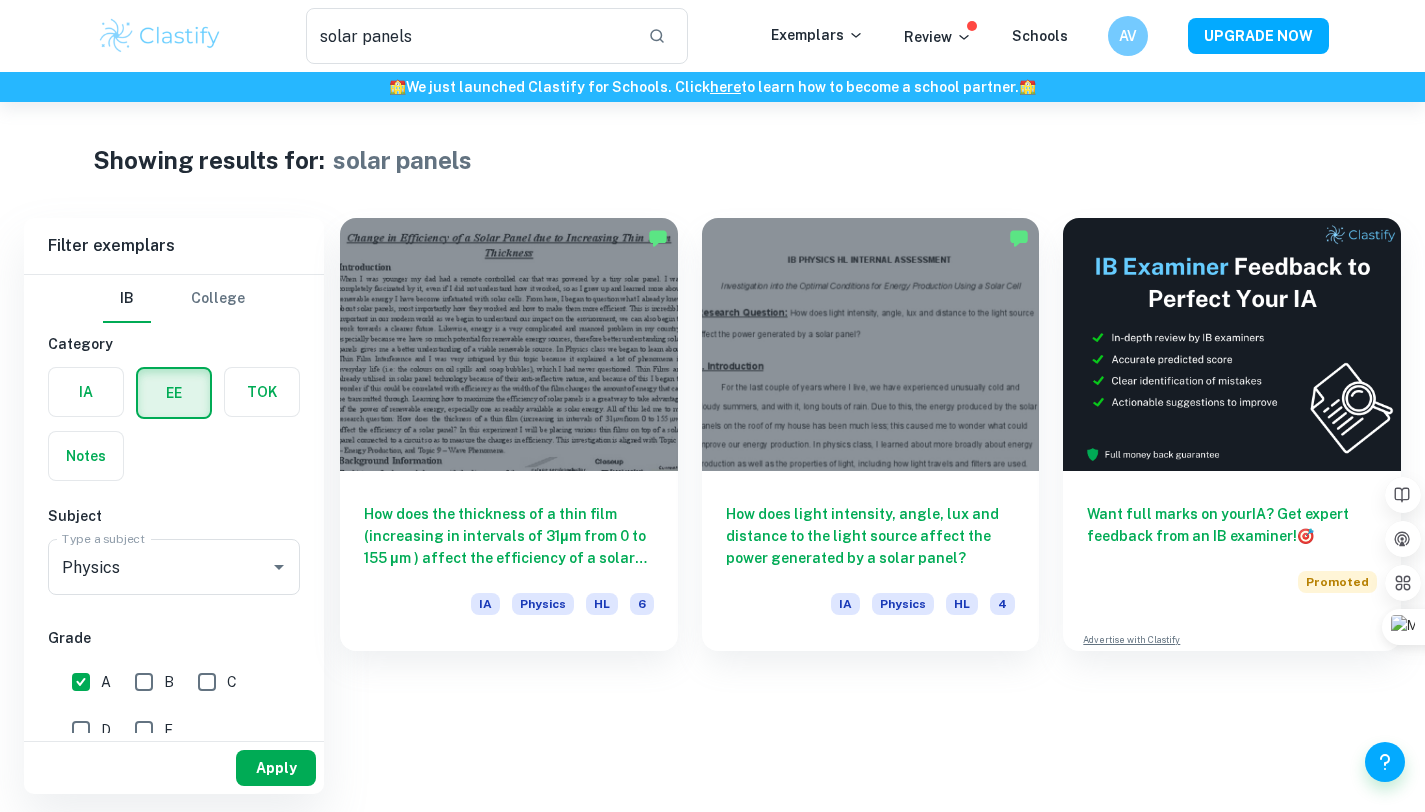 click on "Apply" at bounding box center (276, 768) 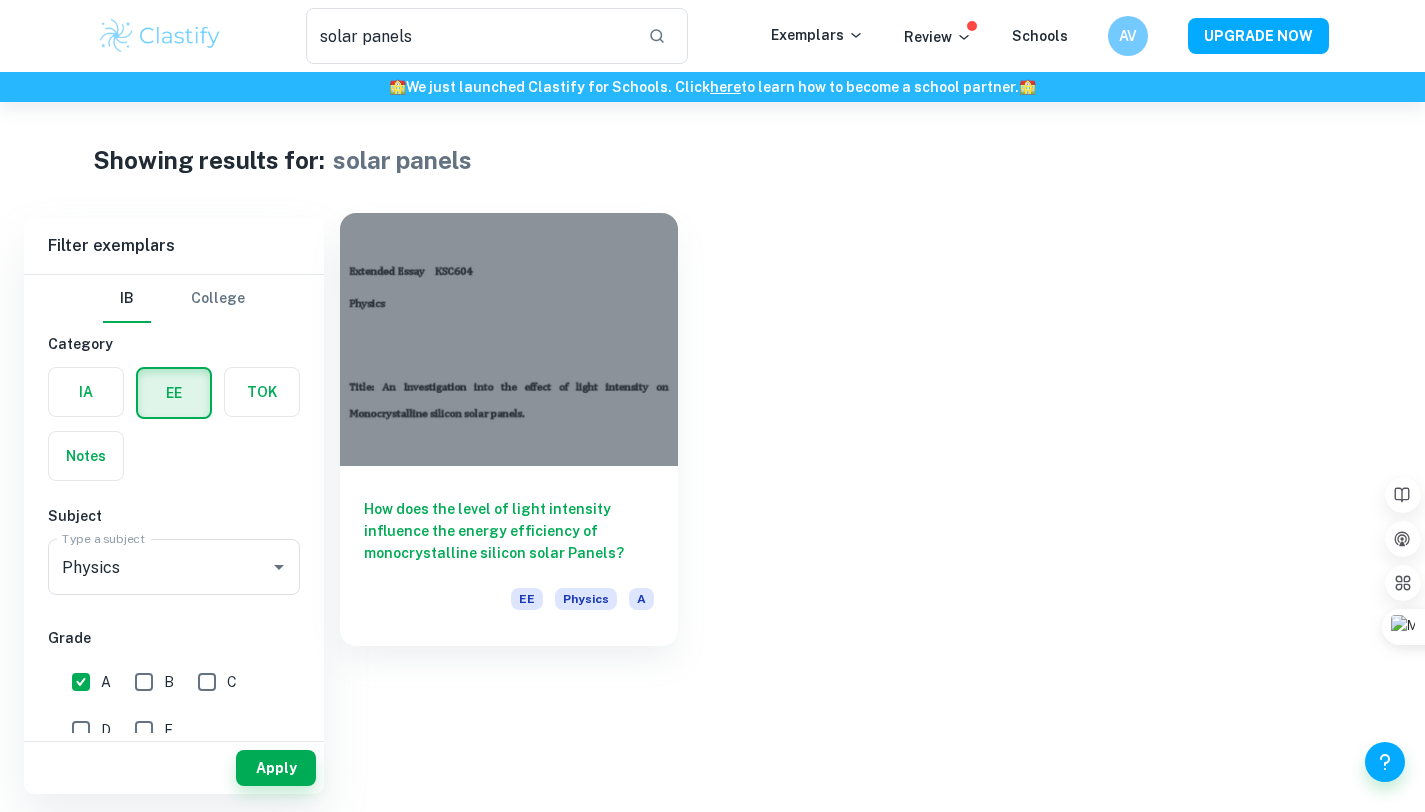 click on "How does the level of light intensity influence  the energy efficiency of monocrystalline silicon solar Panels? EE Physics A" at bounding box center (509, 556) 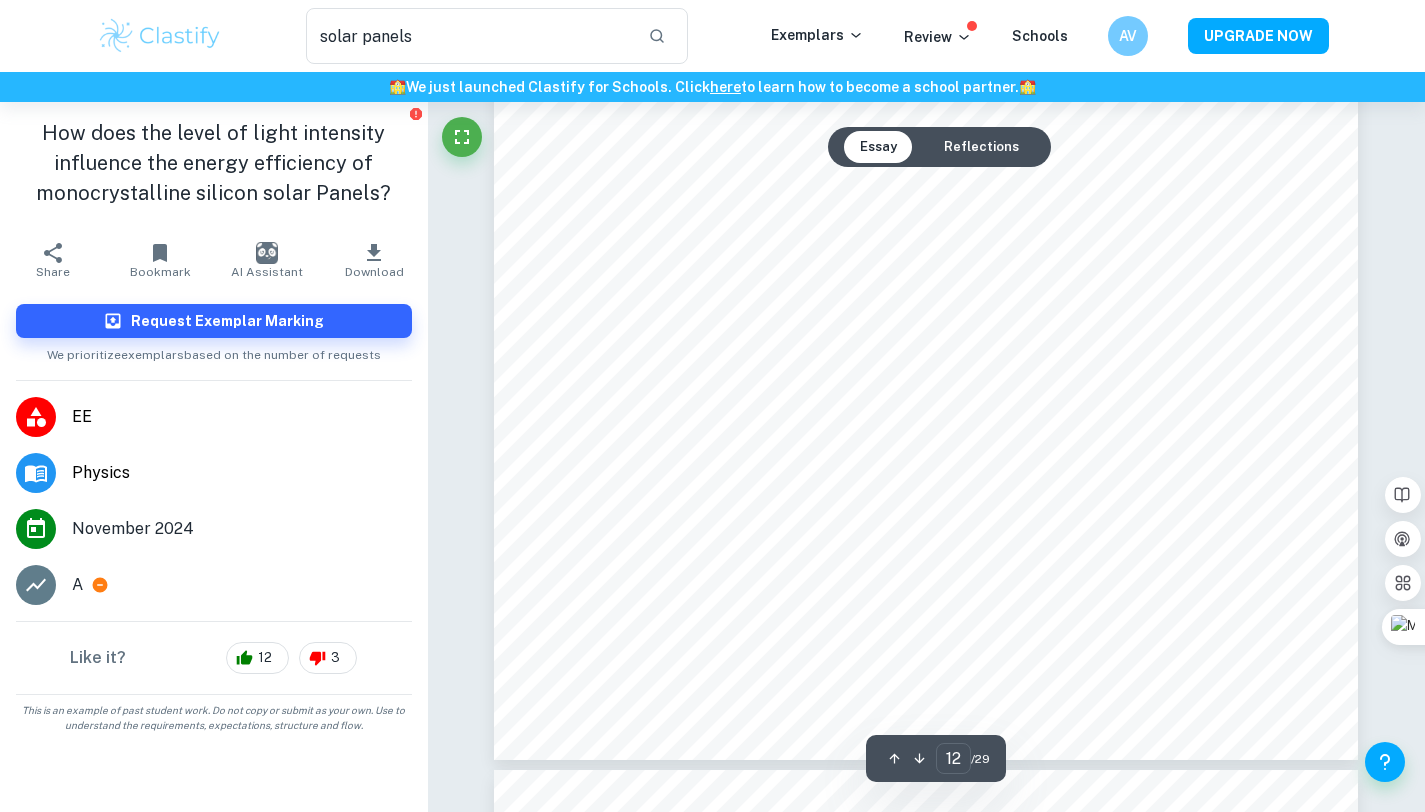 scroll, scrollTop: 14524, scrollLeft: 0, axis: vertical 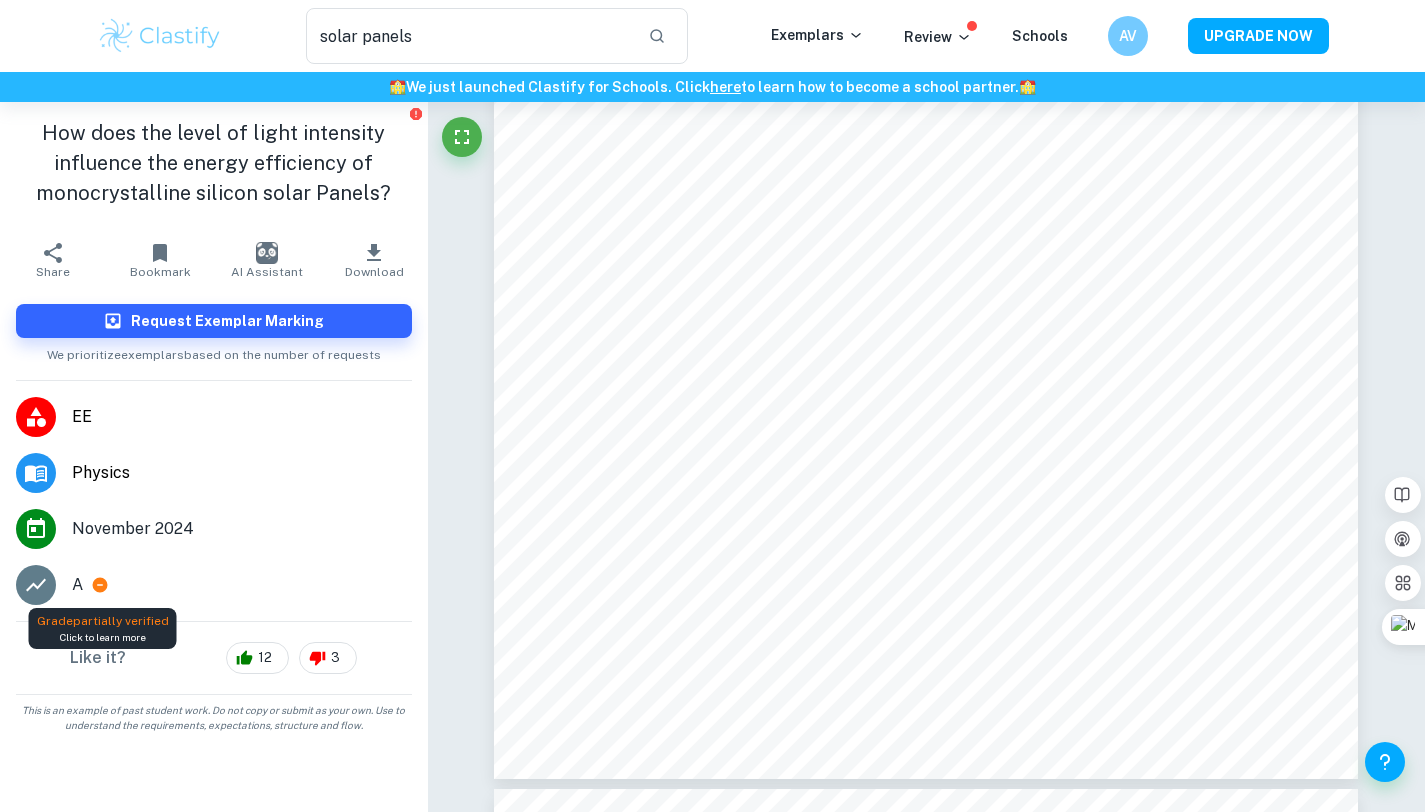 click 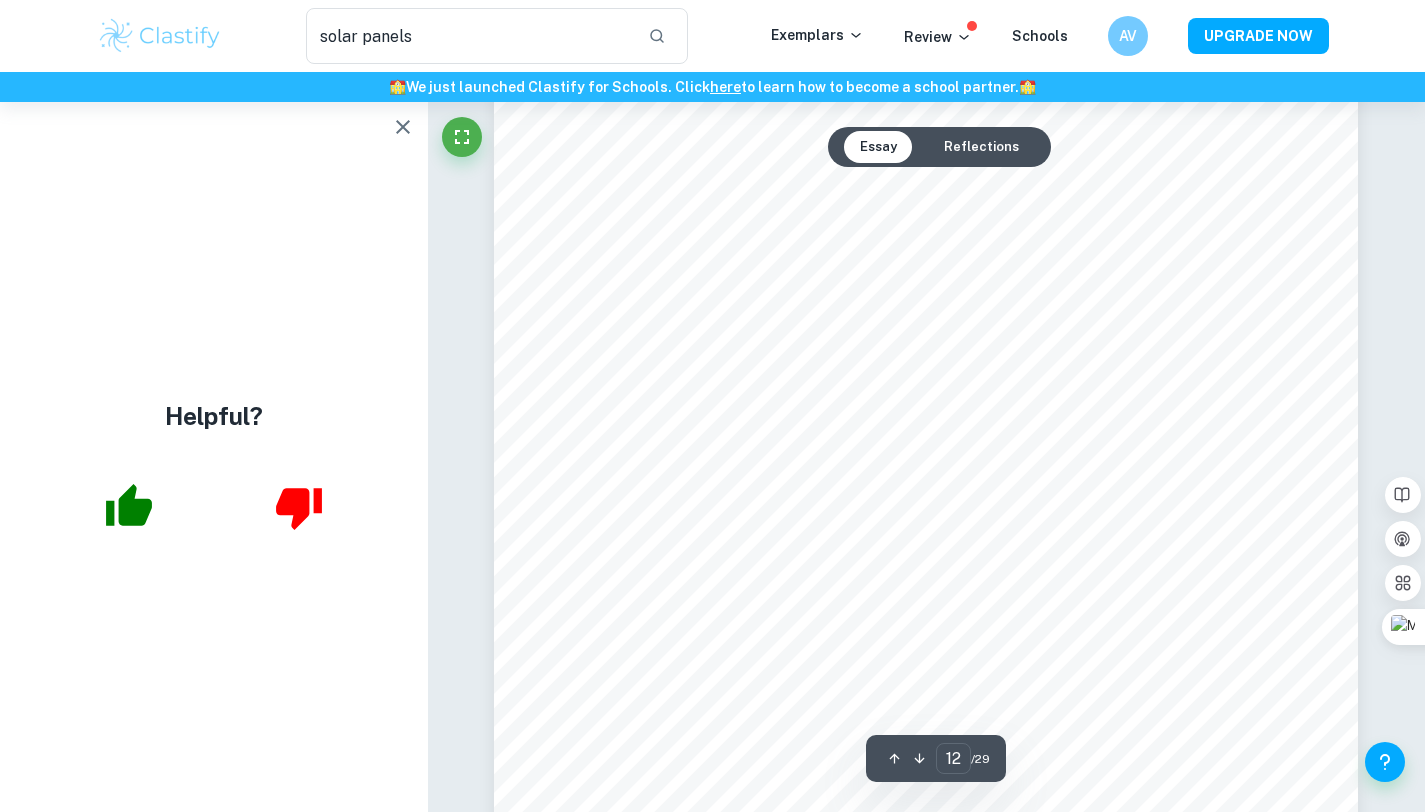 scroll, scrollTop: 13927, scrollLeft: 0, axis: vertical 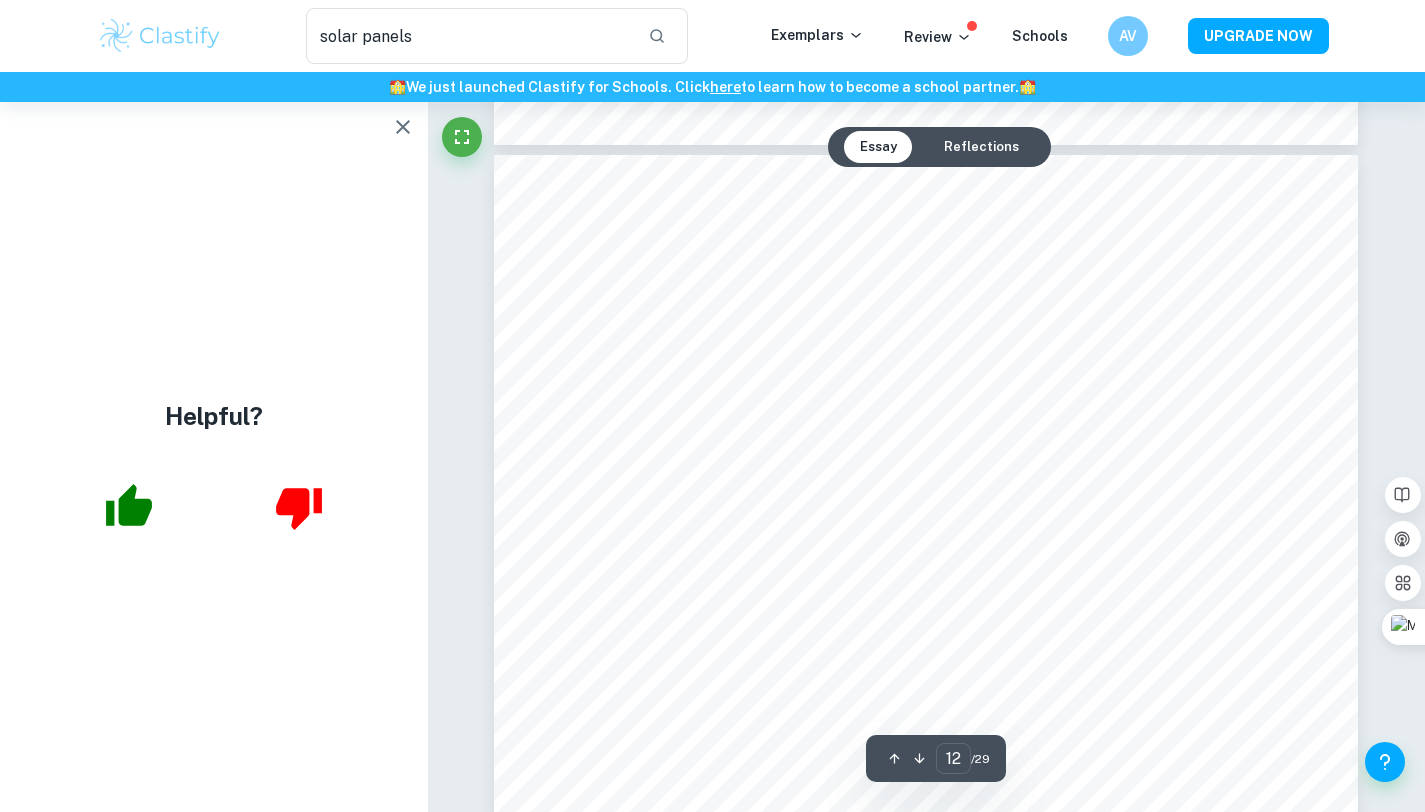 click 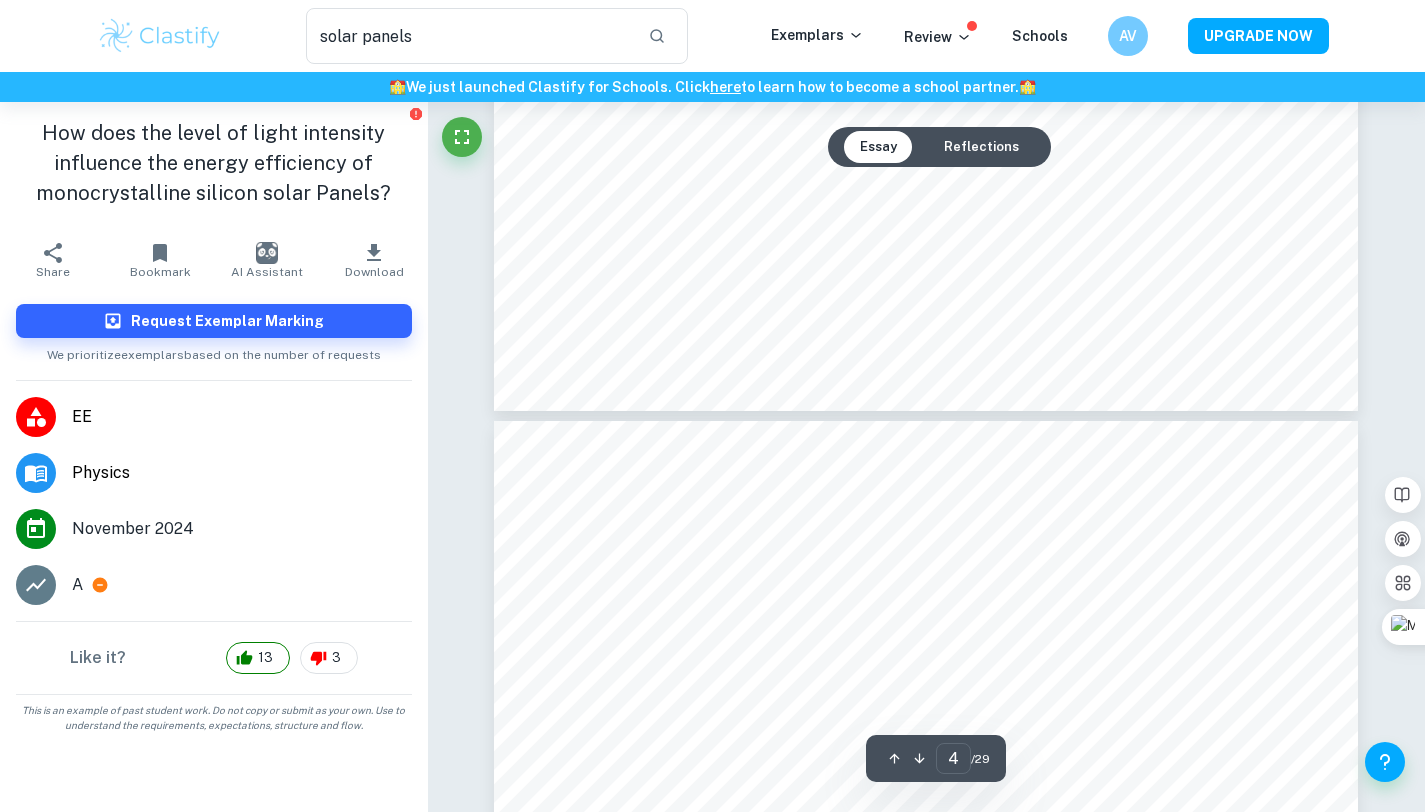 type on "3" 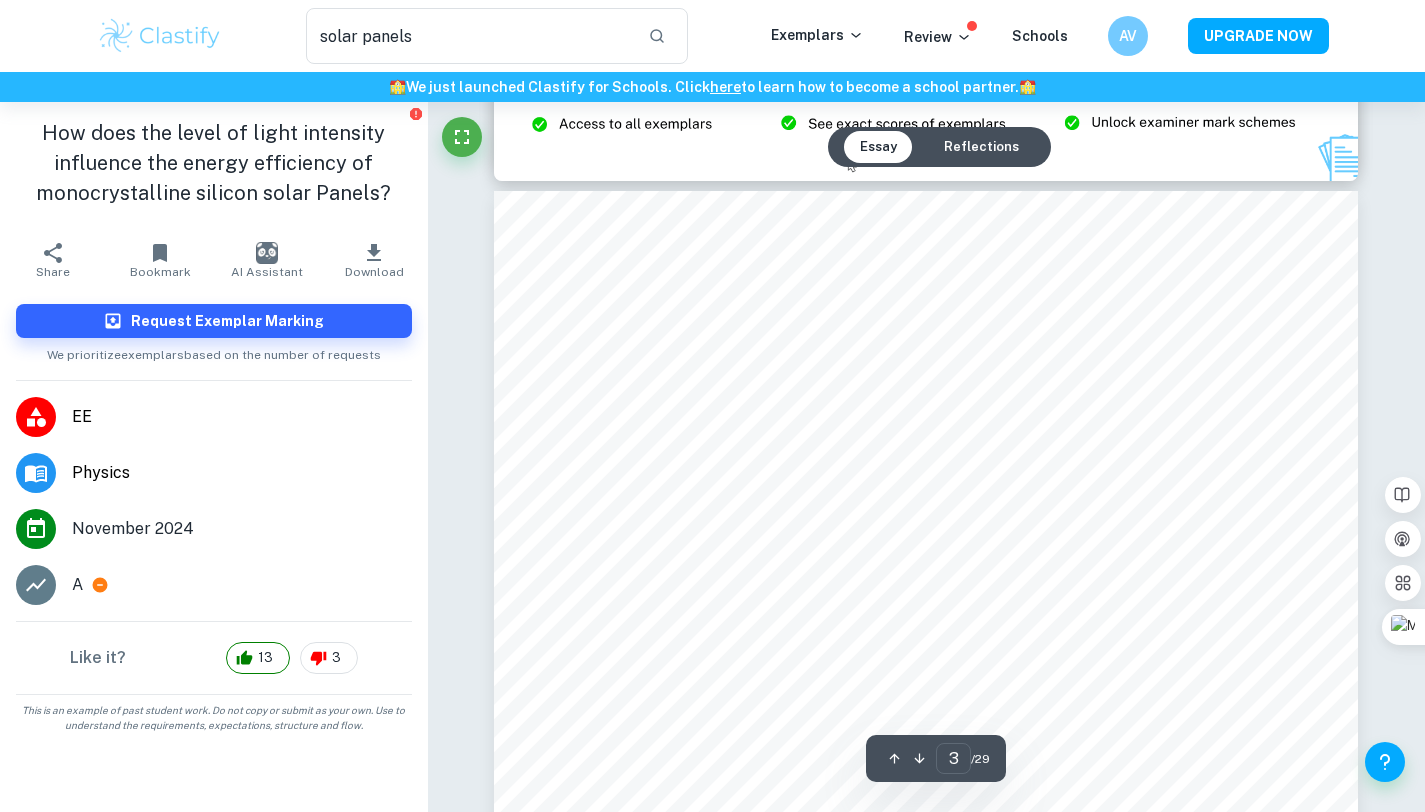 scroll, scrollTop: 2752, scrollLeft: 0, axis: vertical 